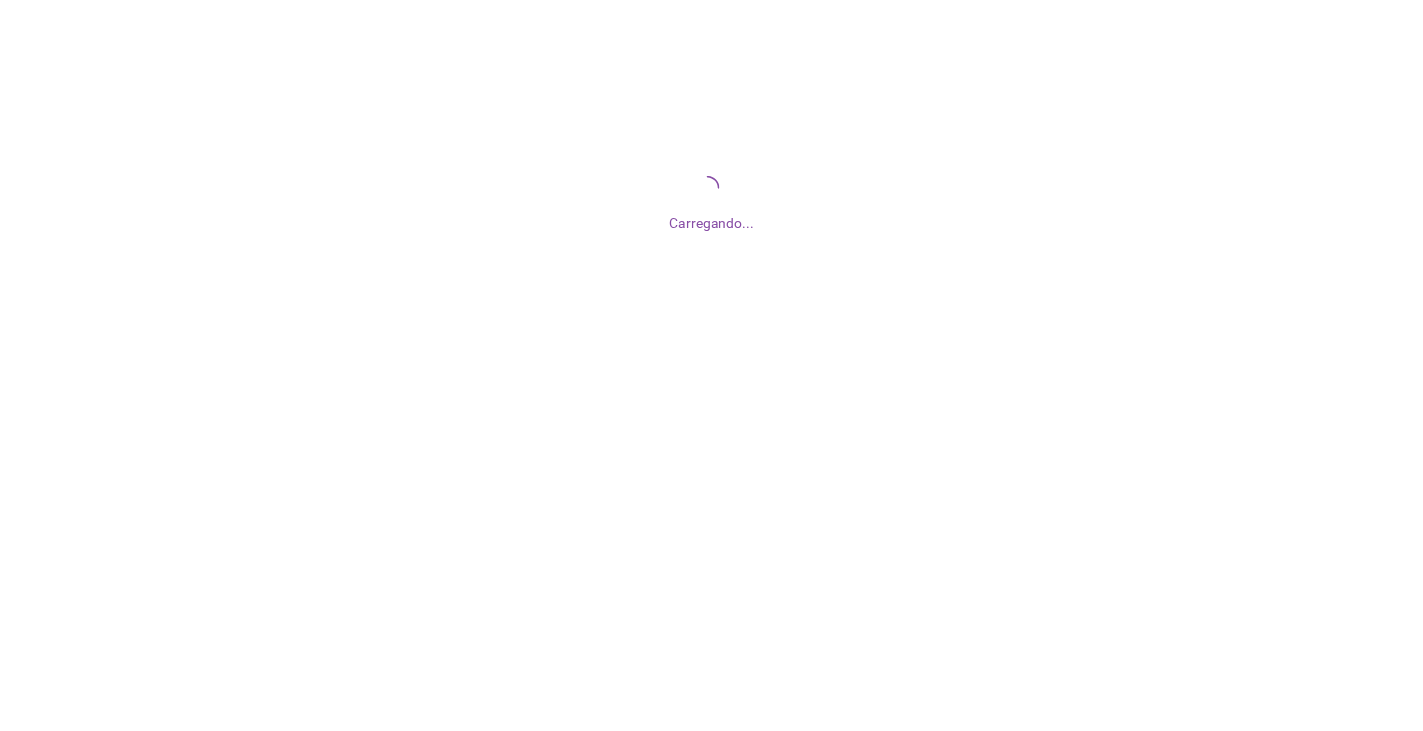 scroll, scrollTop: 0, scrollLeft: 0, axis: both 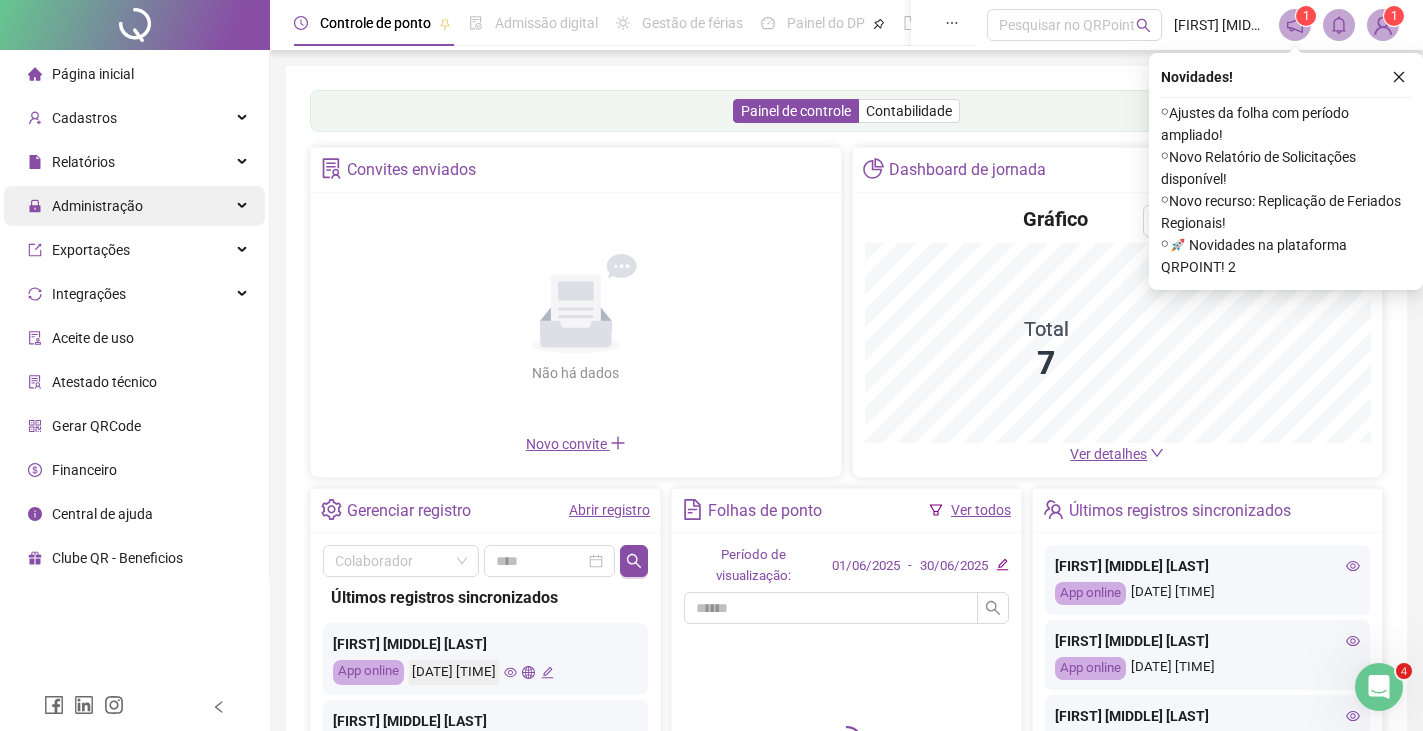 click on "Administração" at bounding box center [97, 206] 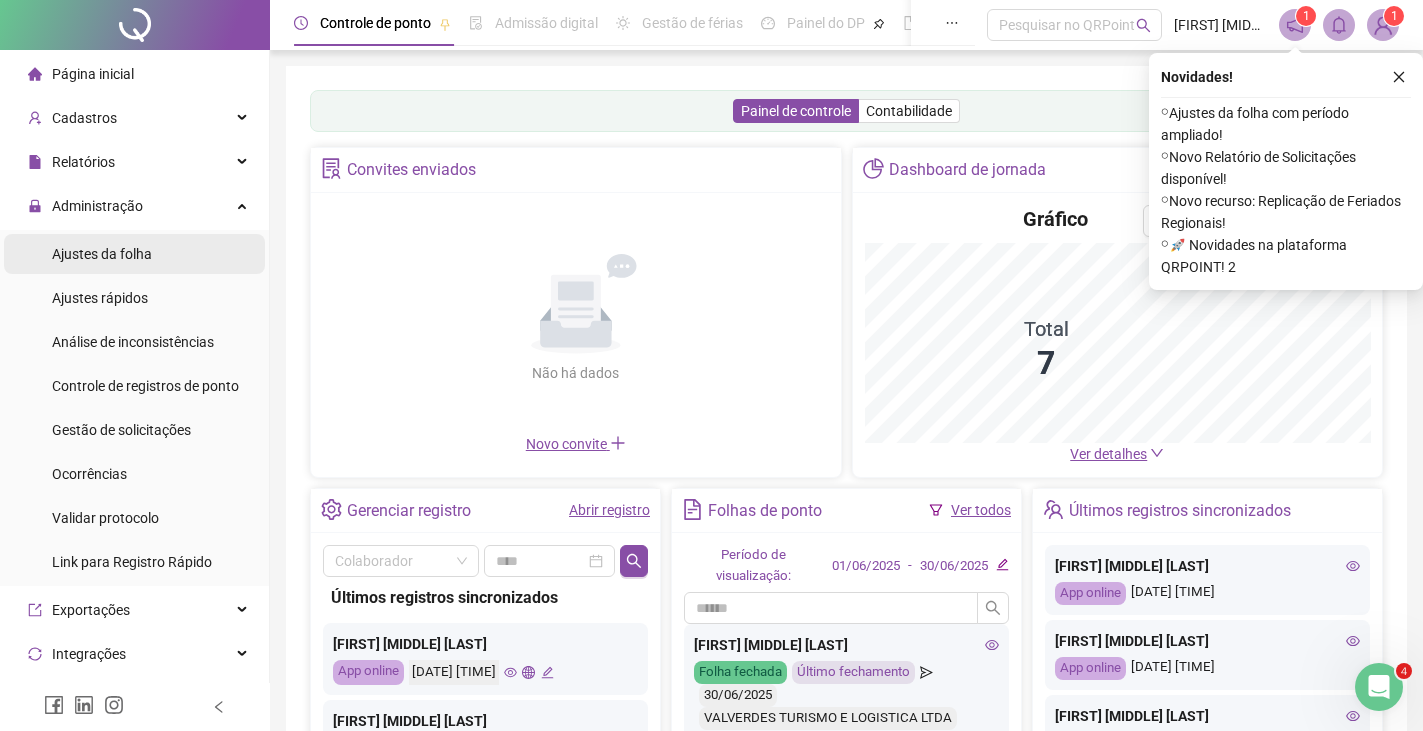 click on "Ajustes da folha" at bounding box center [102, 254] 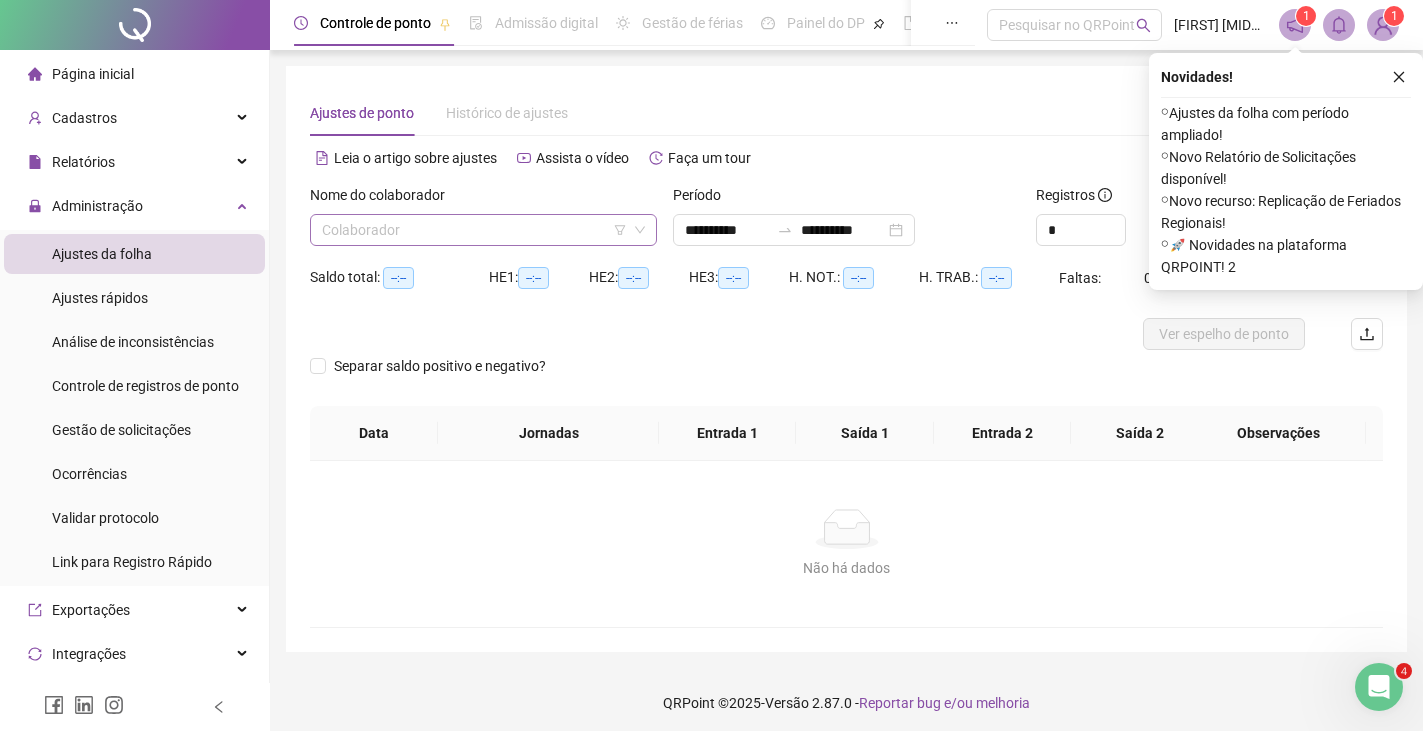click at bounding box center (477, 230) 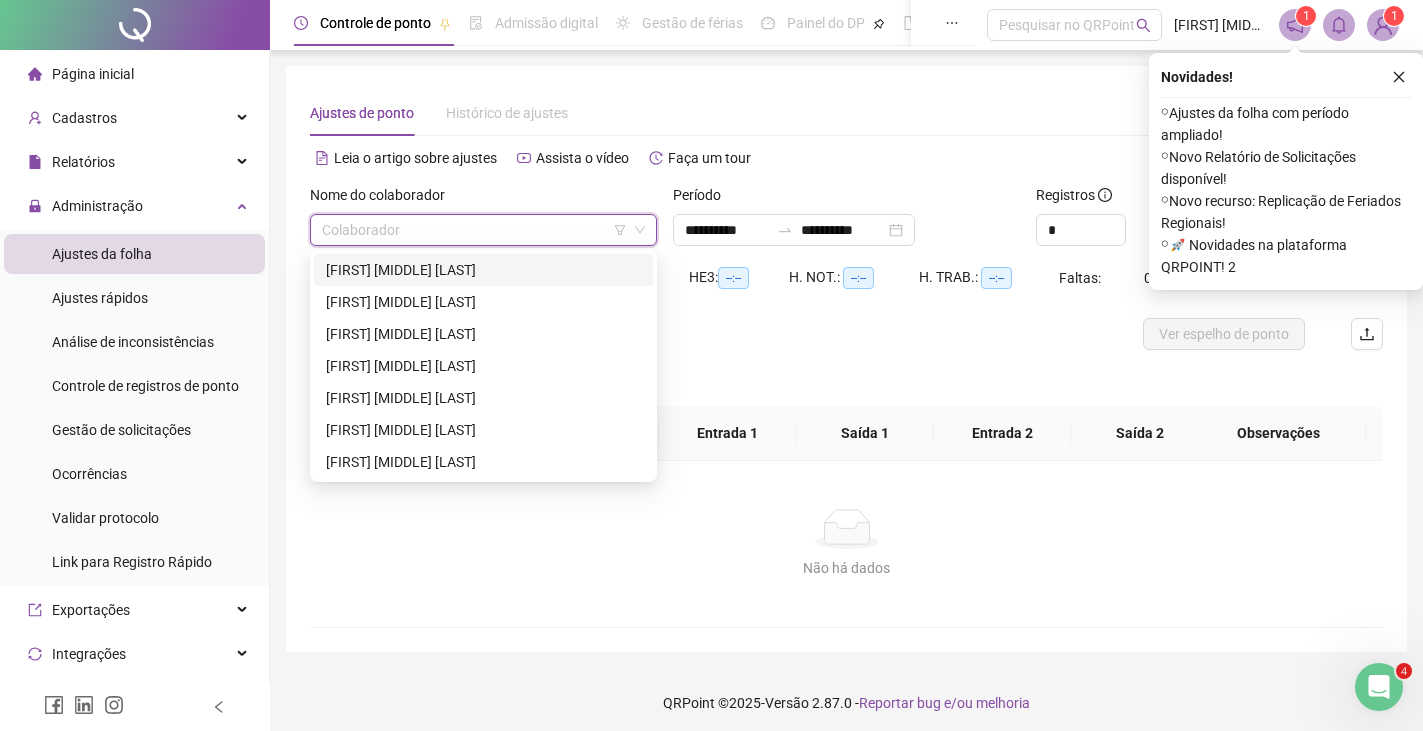 click on "[FIRST] [MIDDLE] [LAST]" at bounding box center [483, 270] 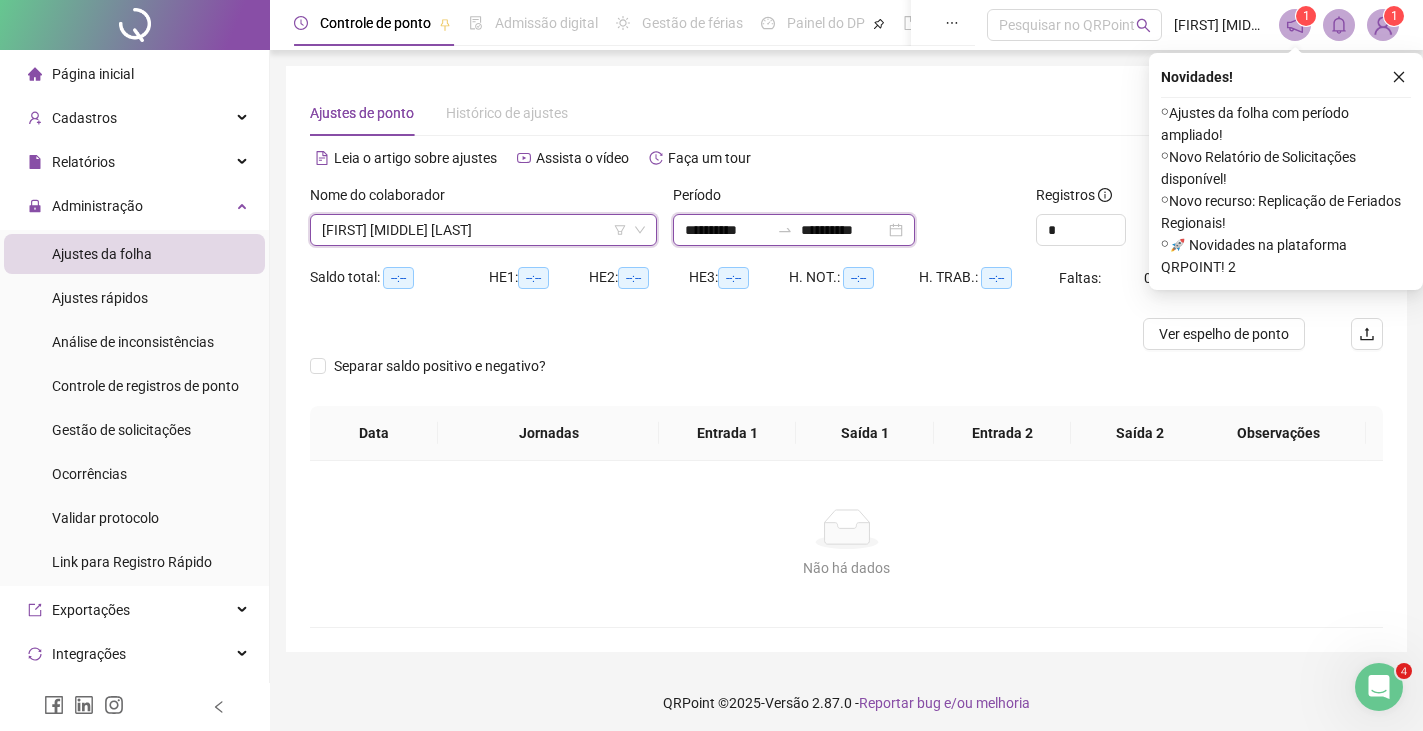 click on "**********" at bounding box center [843, 230] 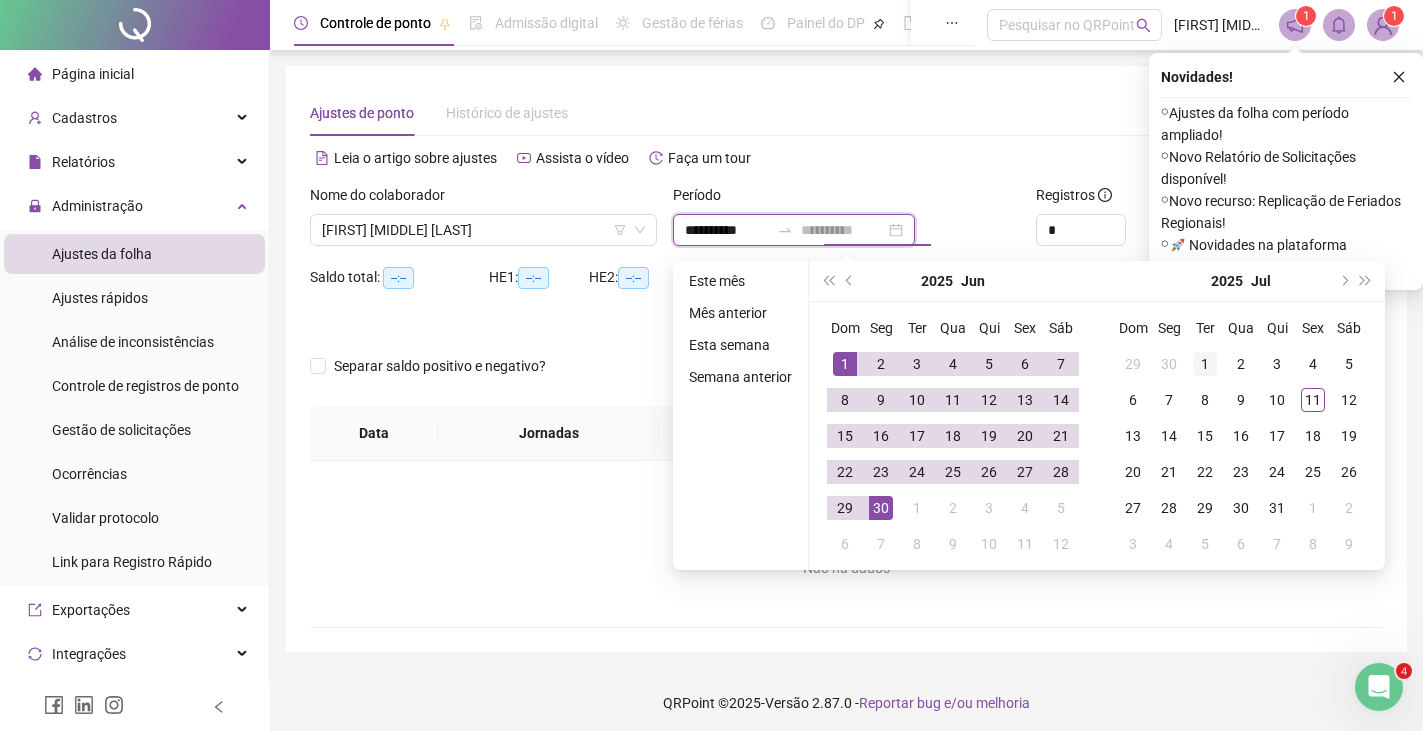 type on "**********" 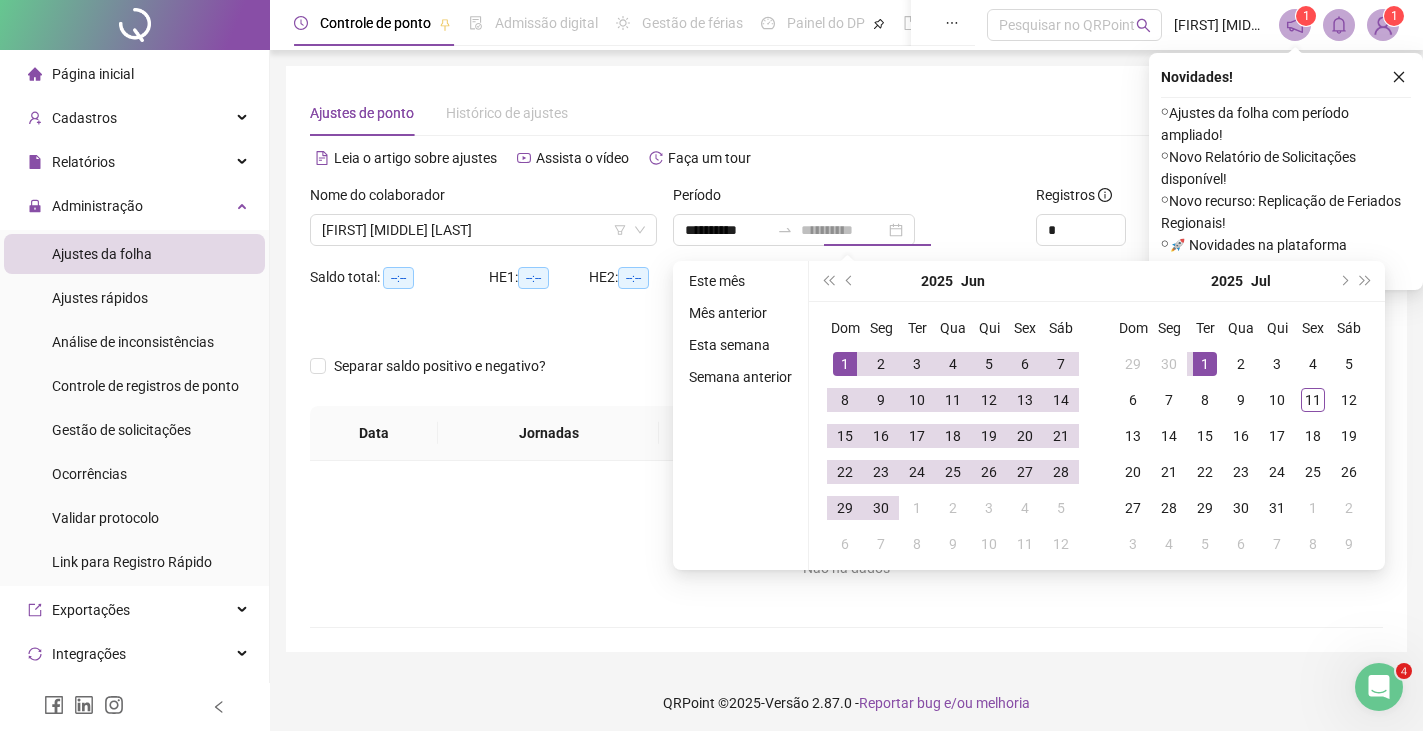 click on "1" at bounding box center [1205, 364] 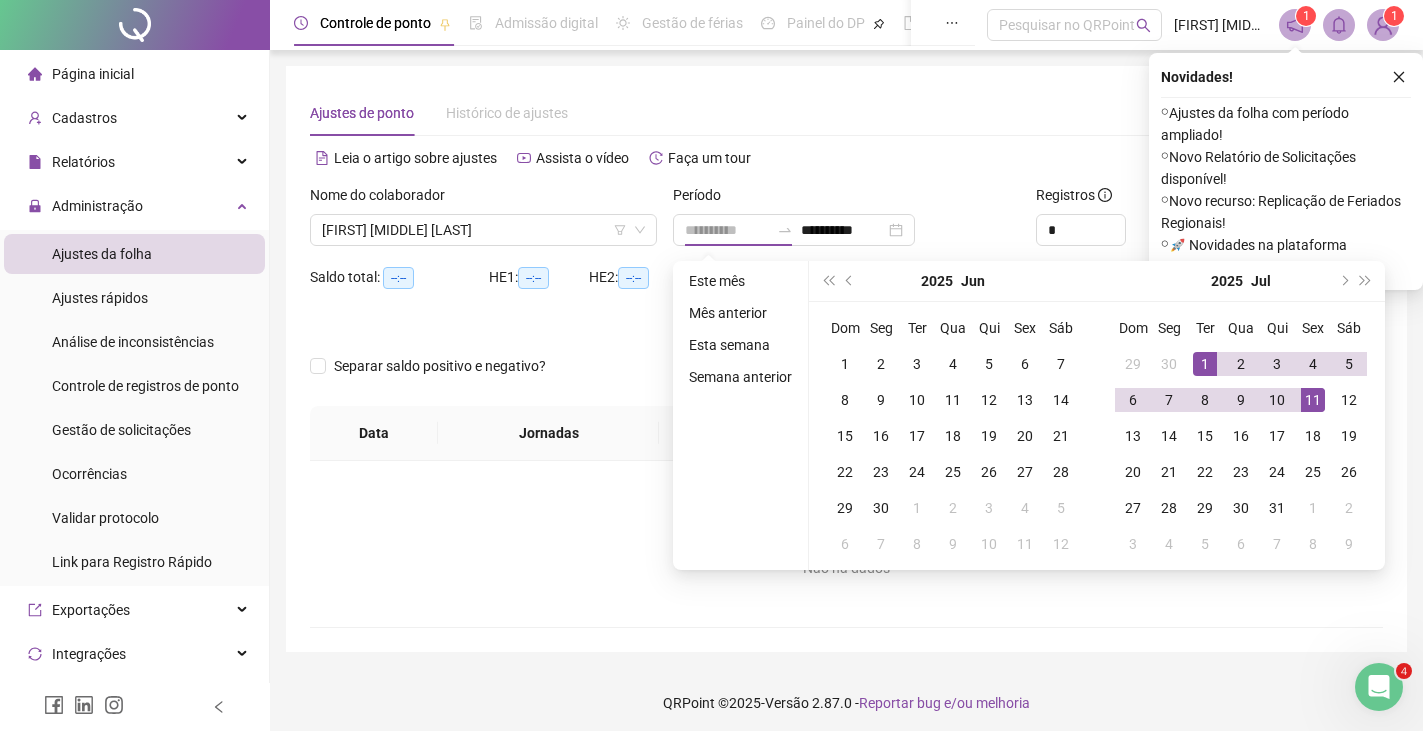 click on "11" at bounding box center [1313, 400] 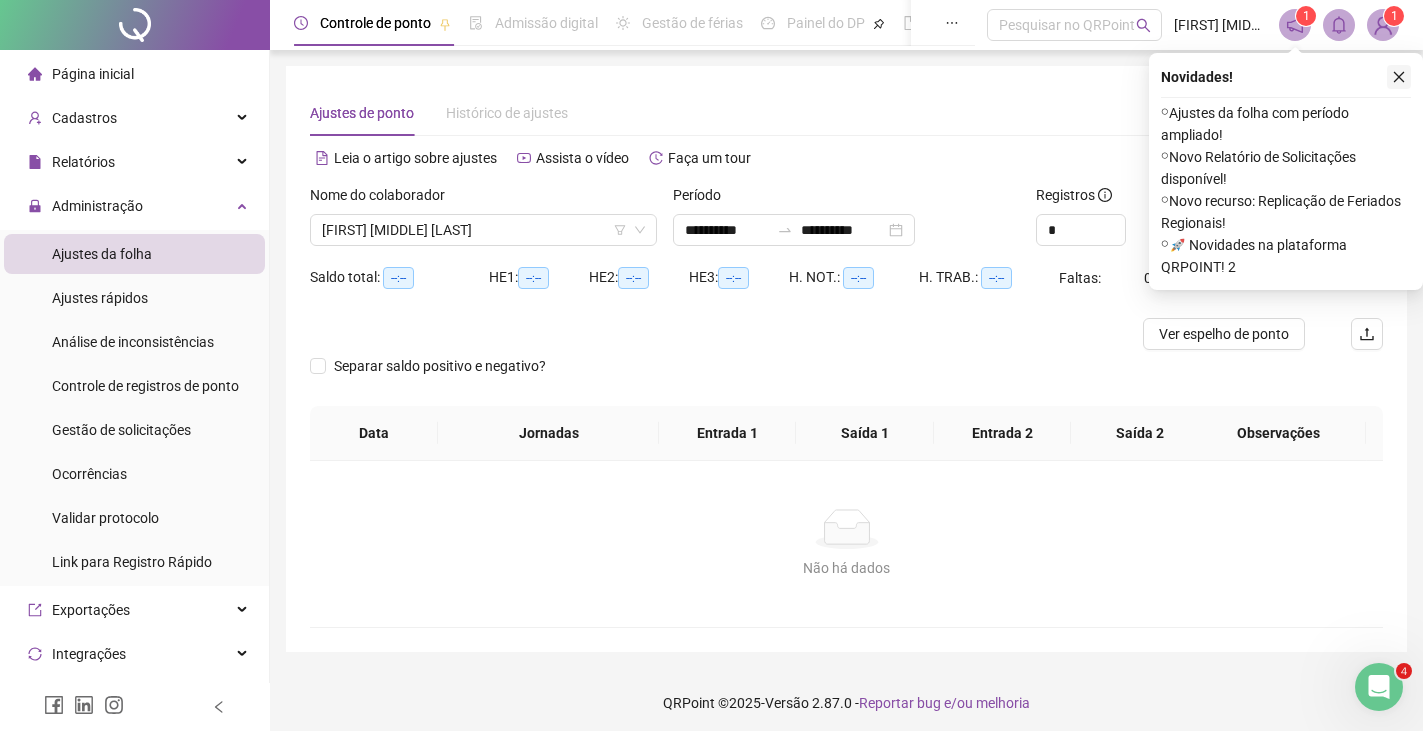 click 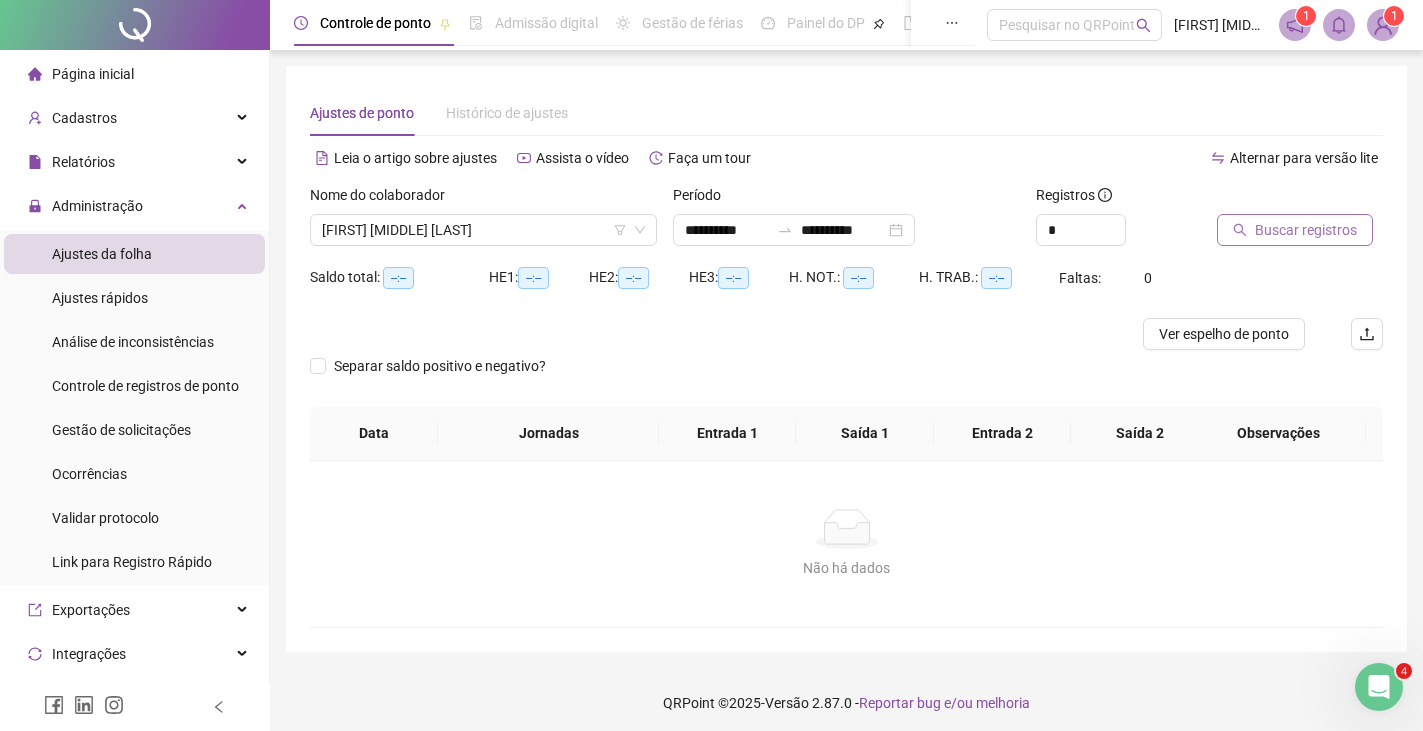 click on "Buscar registros" at bounding box center (1306, 230) 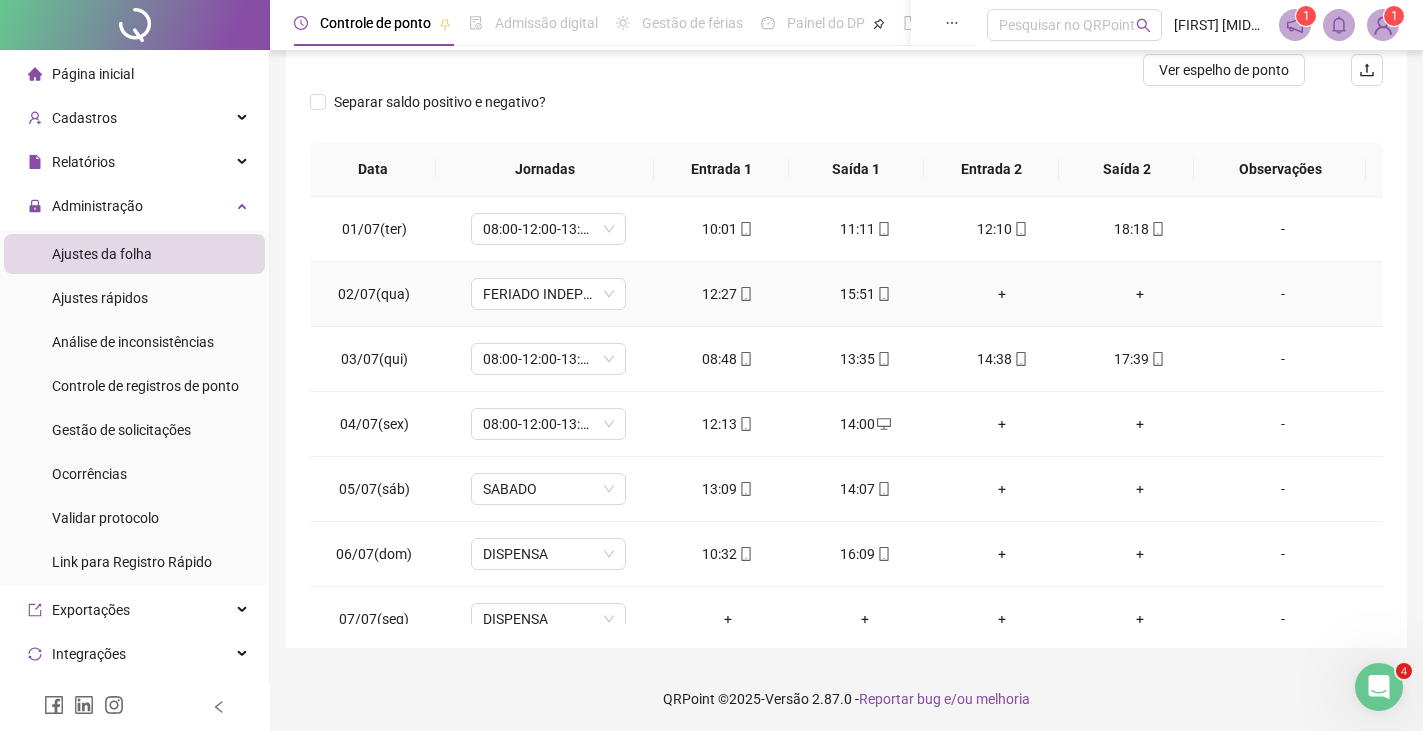 scroll, scrollTop: 267, scrollLeft: 0, axis: vertical 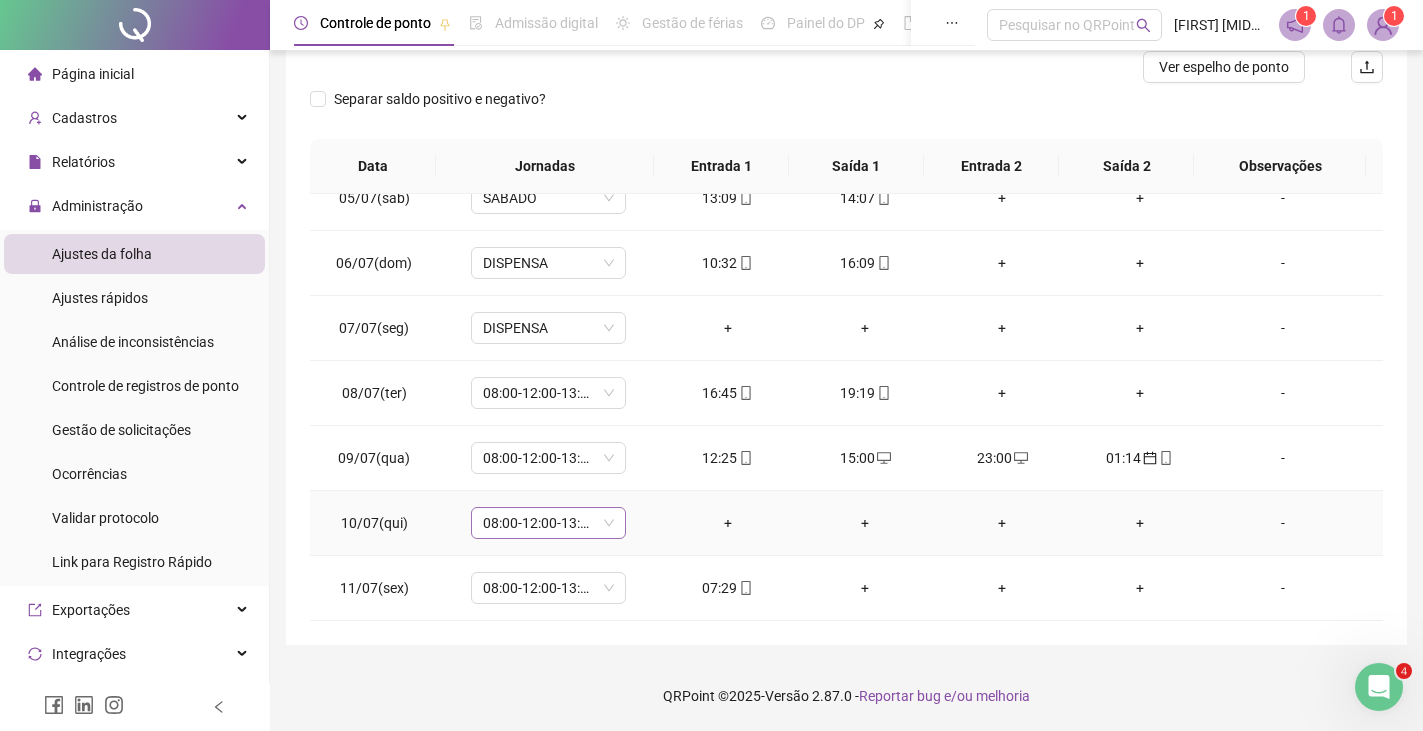 click on "08:00-12:00-13:00-17:00" at bounding box center [548, 523] 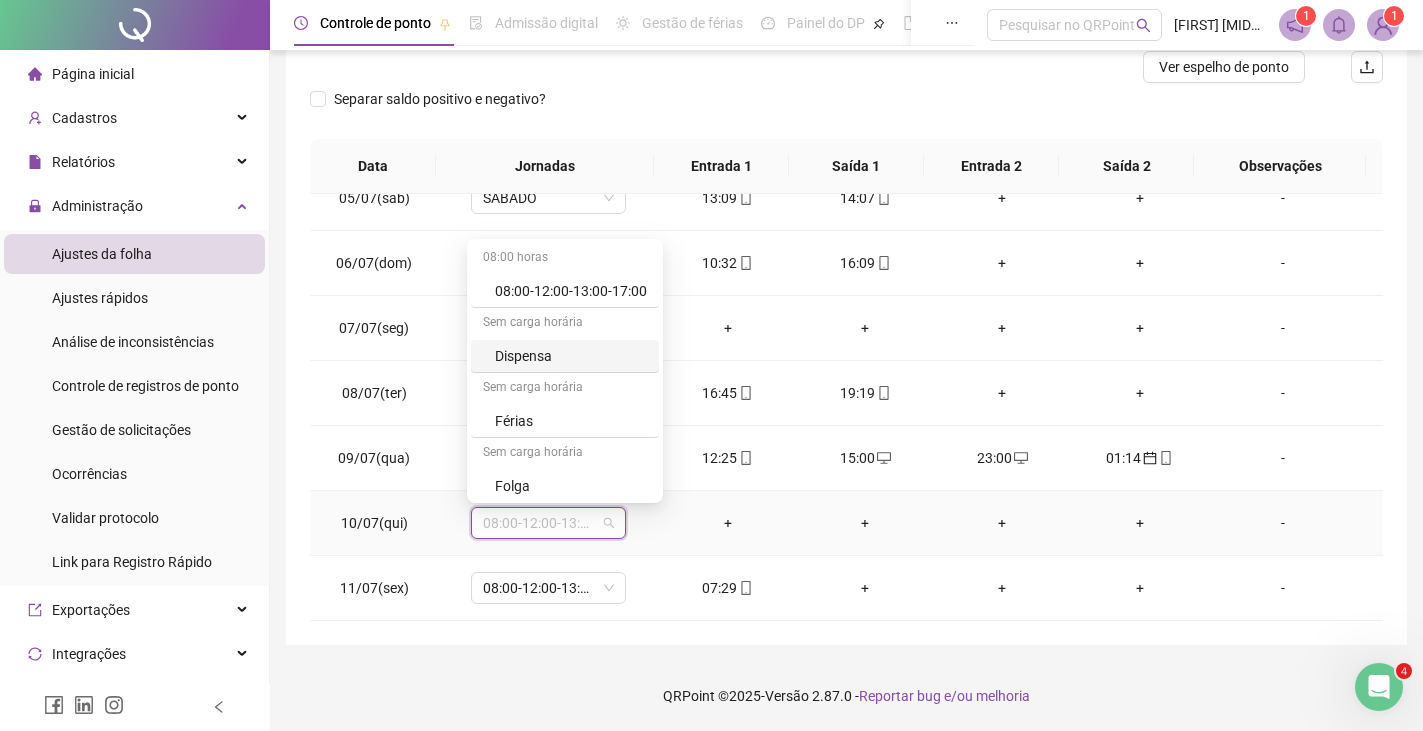click on "Dispensa" at bounding box center [571, 356] 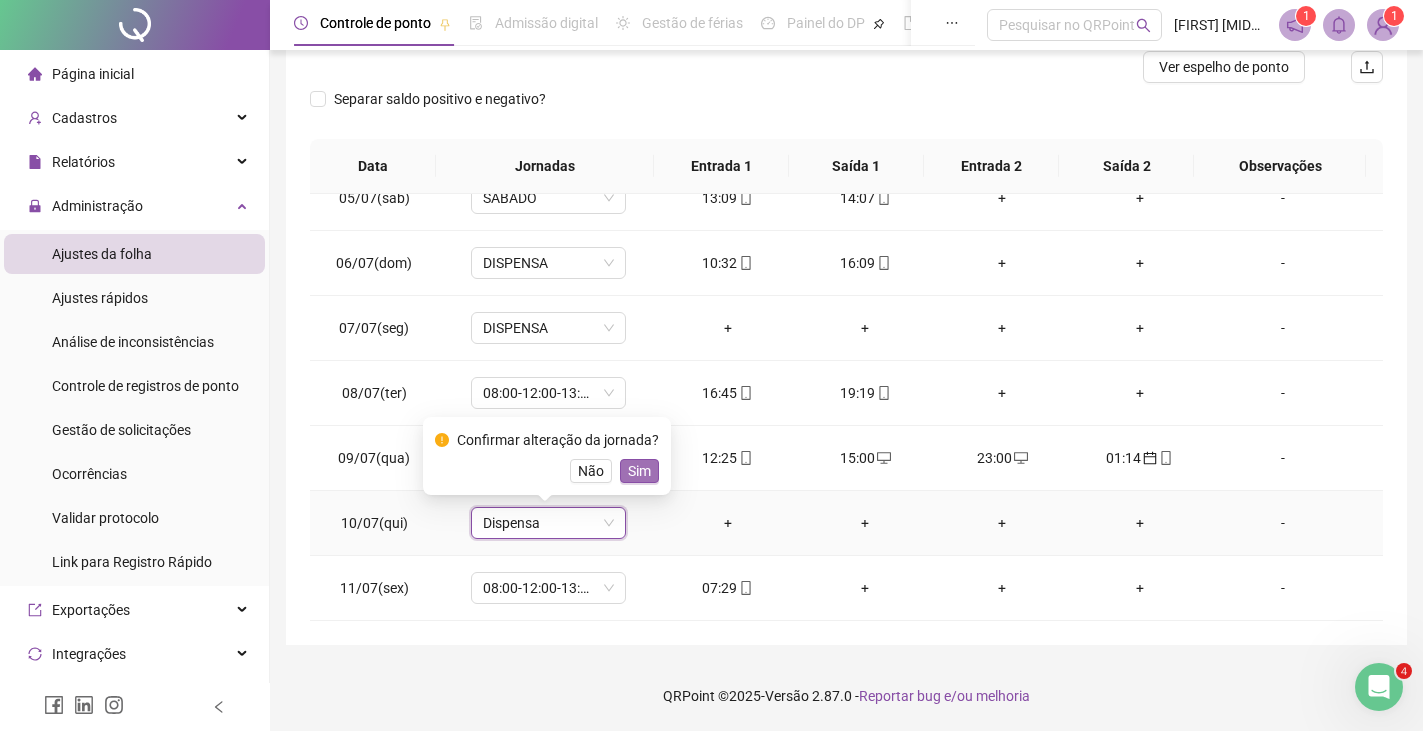 click on "Sim" at bounding box center [639, 471] 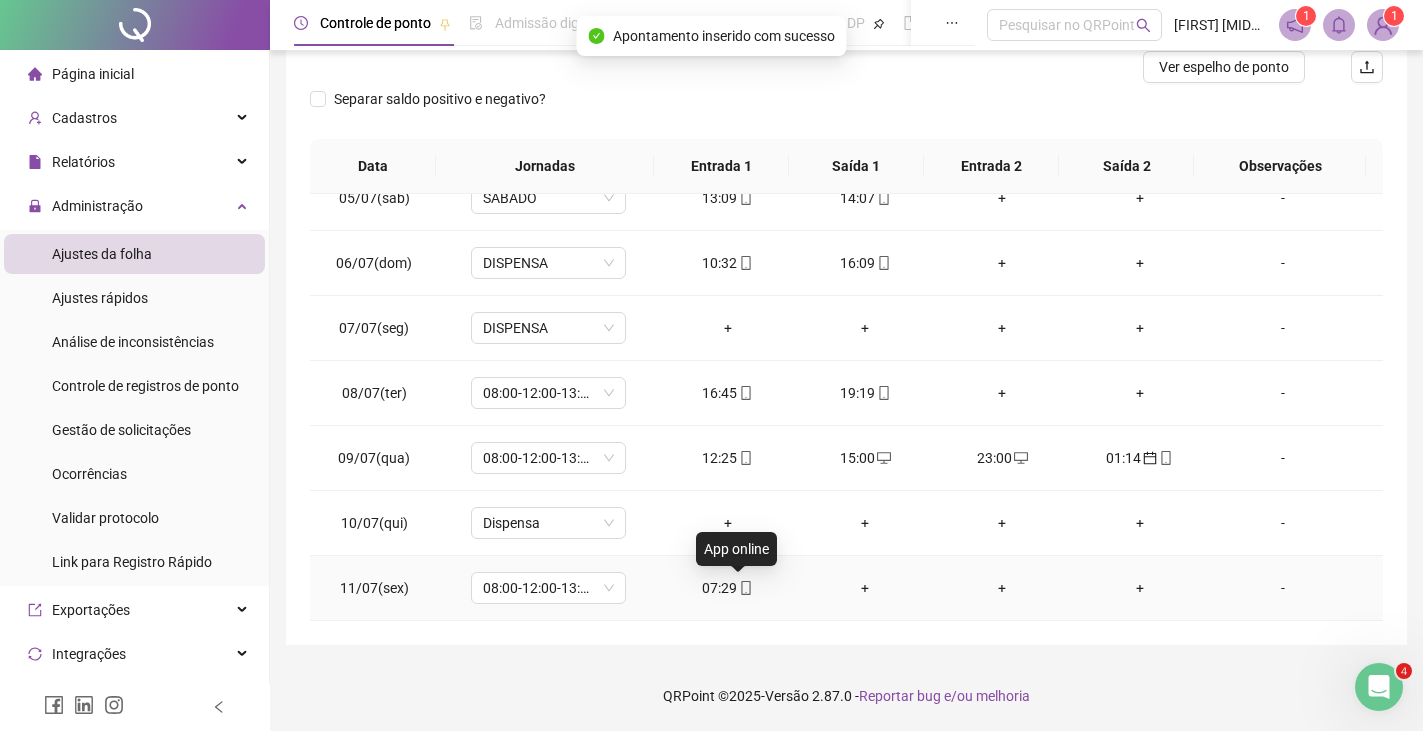 click 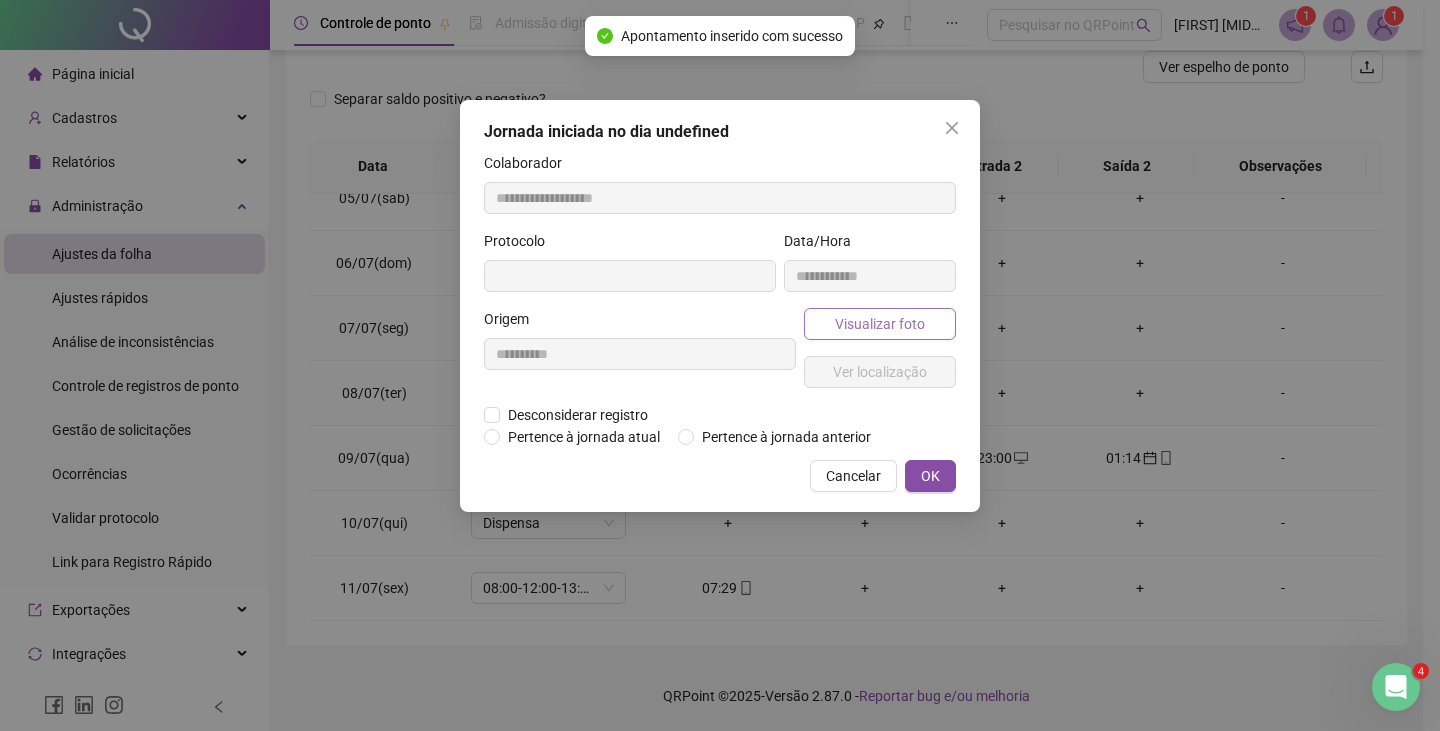 type on "**********" 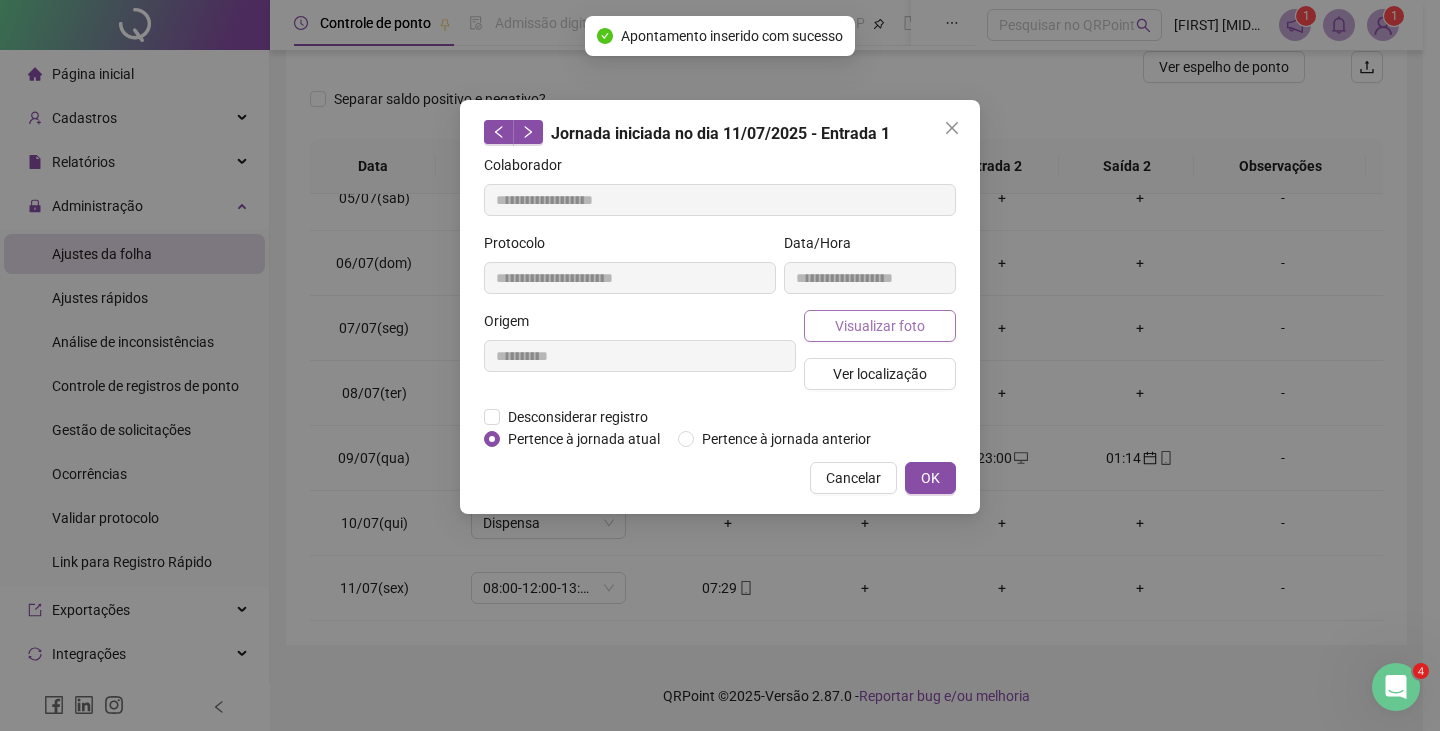 click on "Visualizar foto" at bounding box center (880, 326) 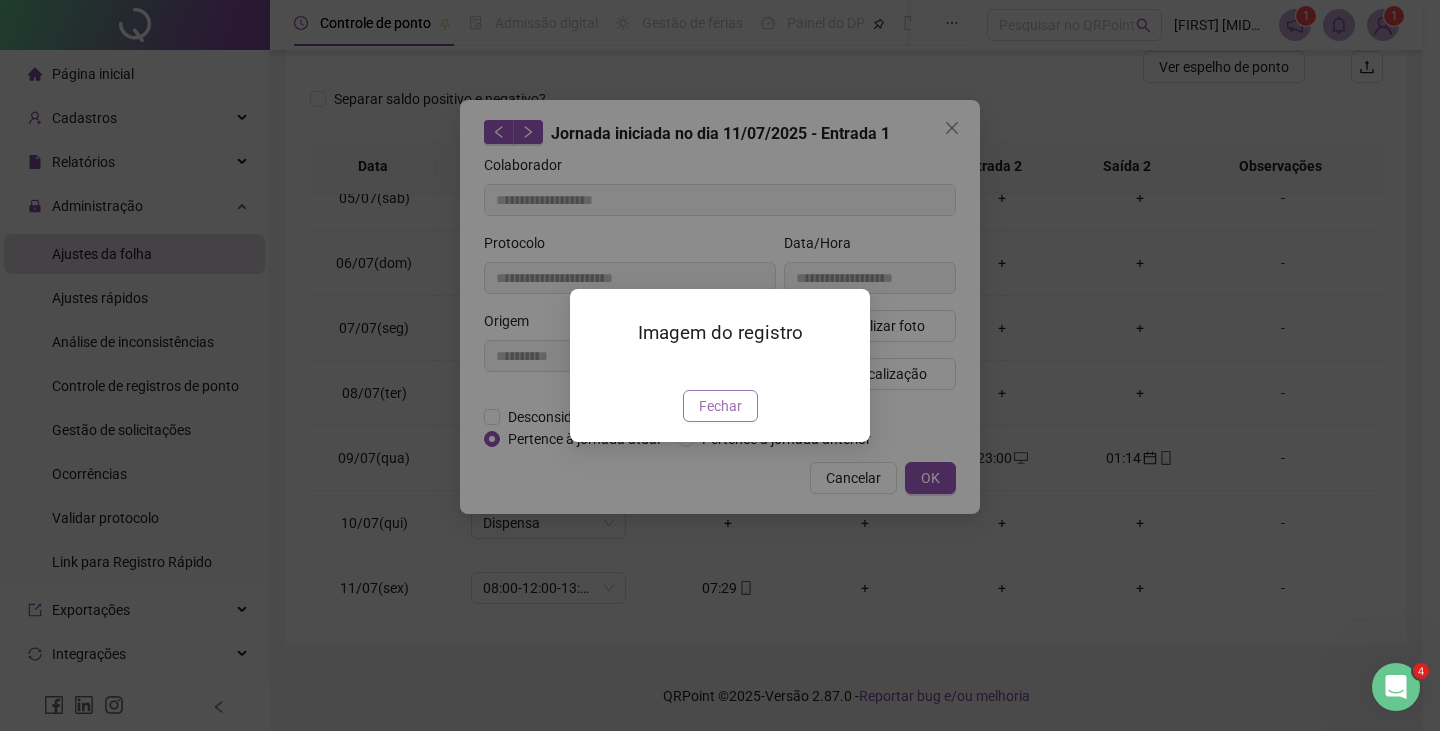click on "Fechar" at bounding box center (720, 406) 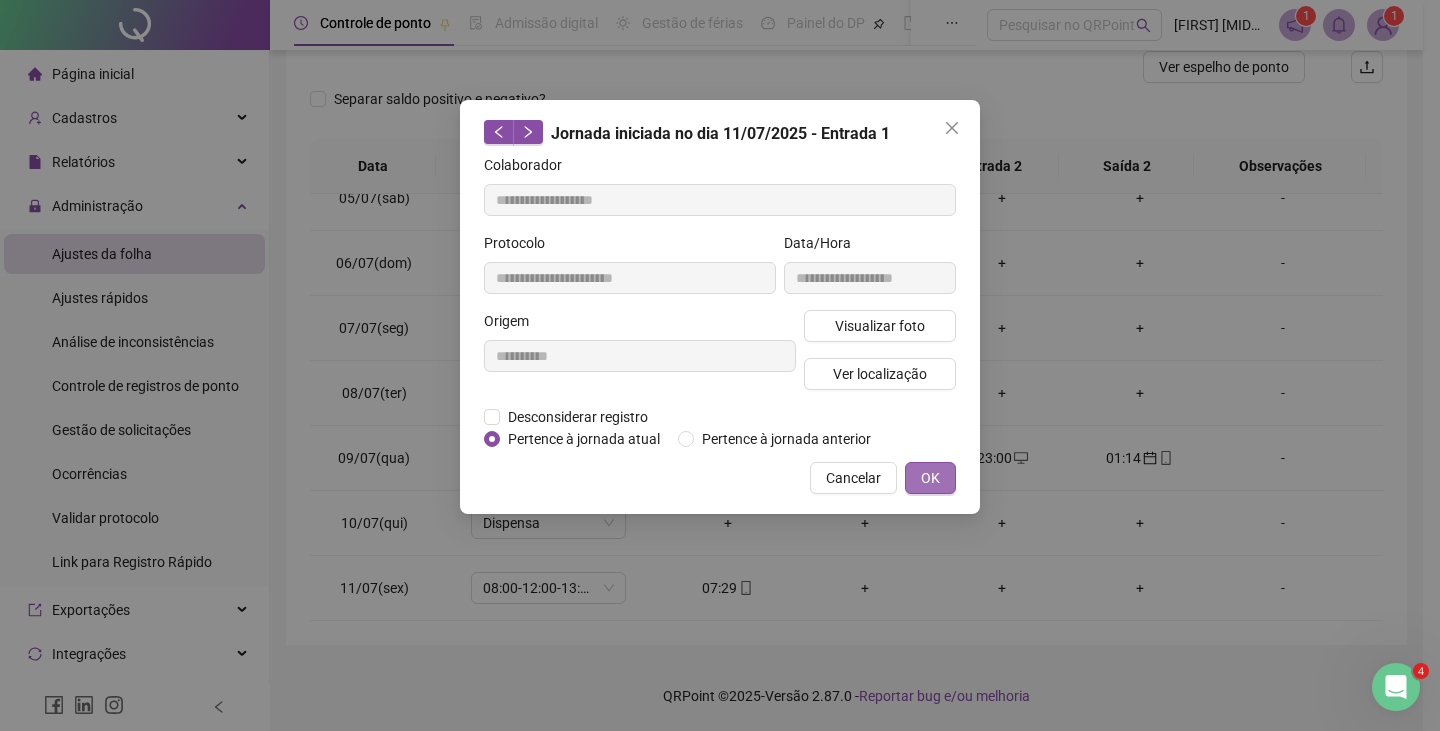 click on "OK" at bounding box center (930, 478) 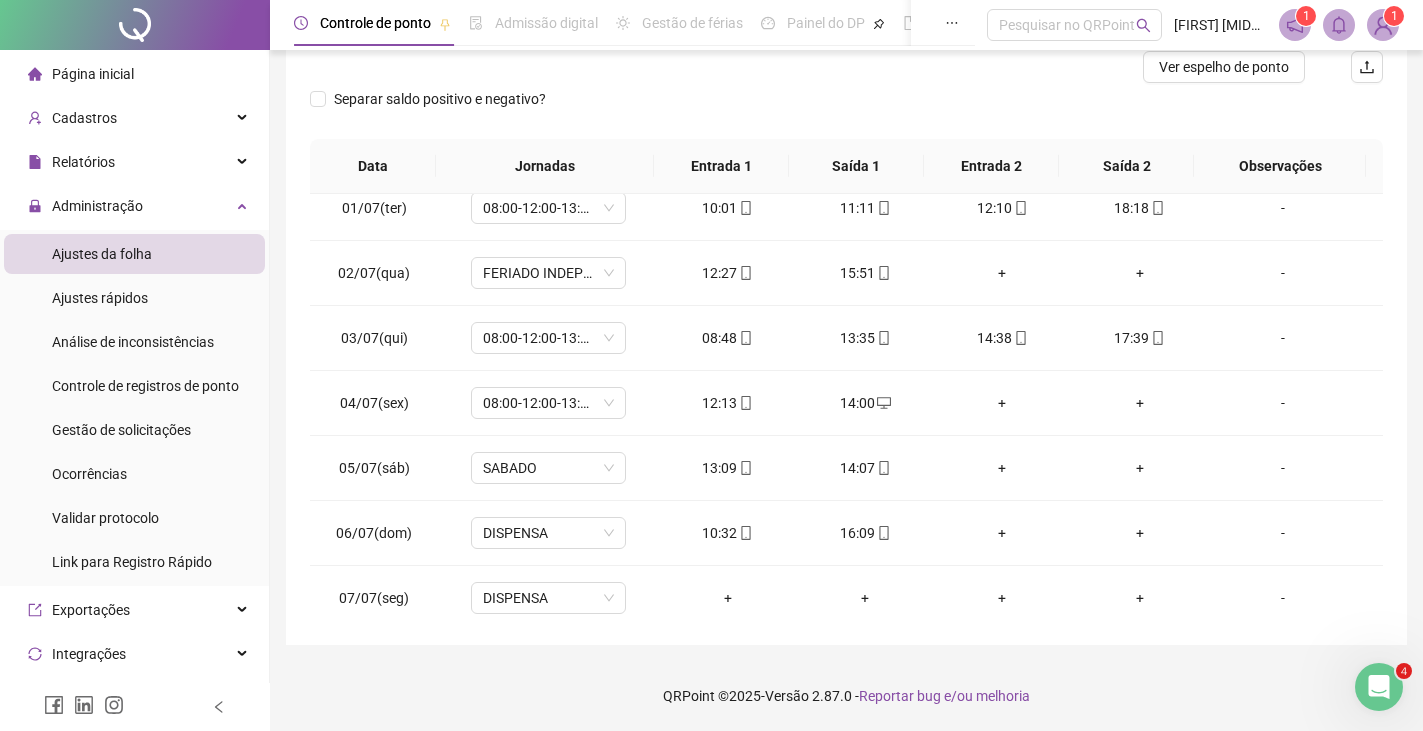 scroll, scrollTop: 0, scrollLeft: 0, axis: both 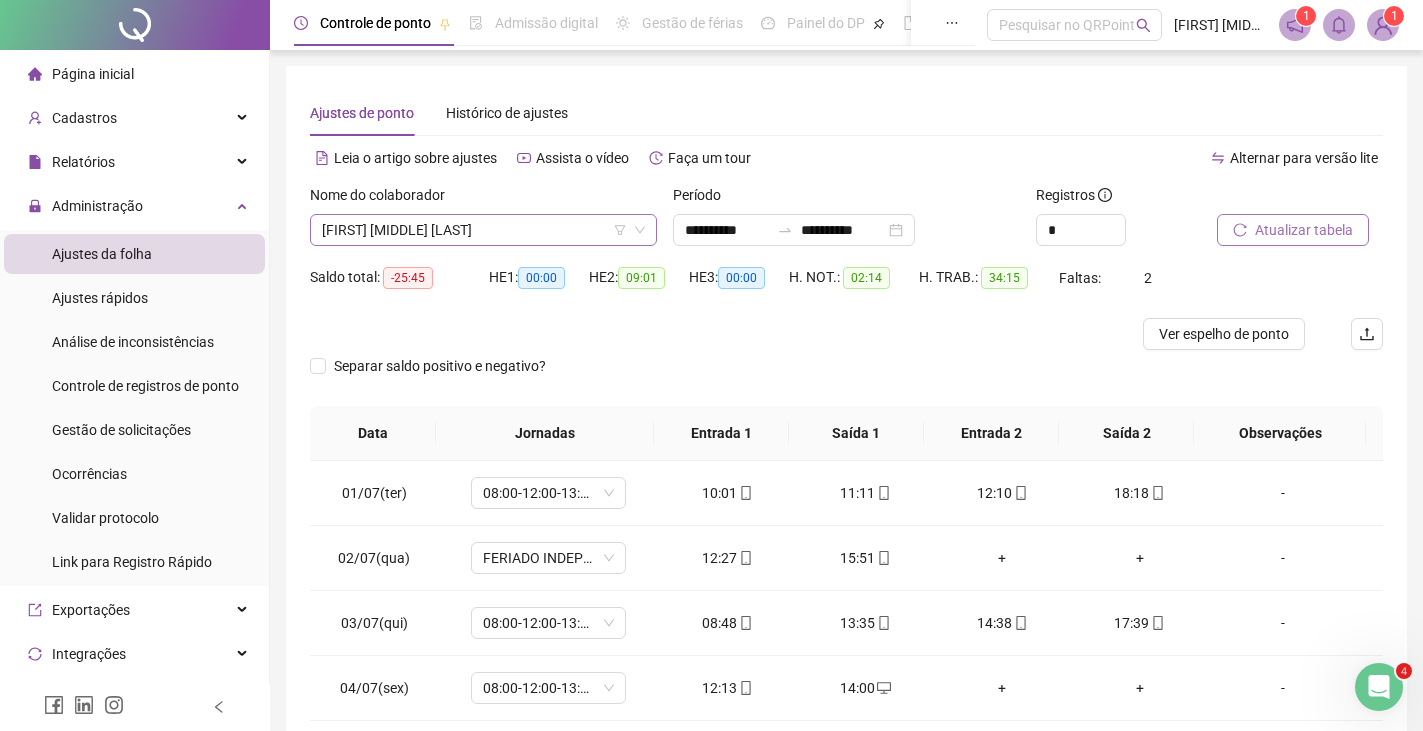 click on "[FIRST] [MIDDLE] [LAST]" at bounding box center (483, 230) 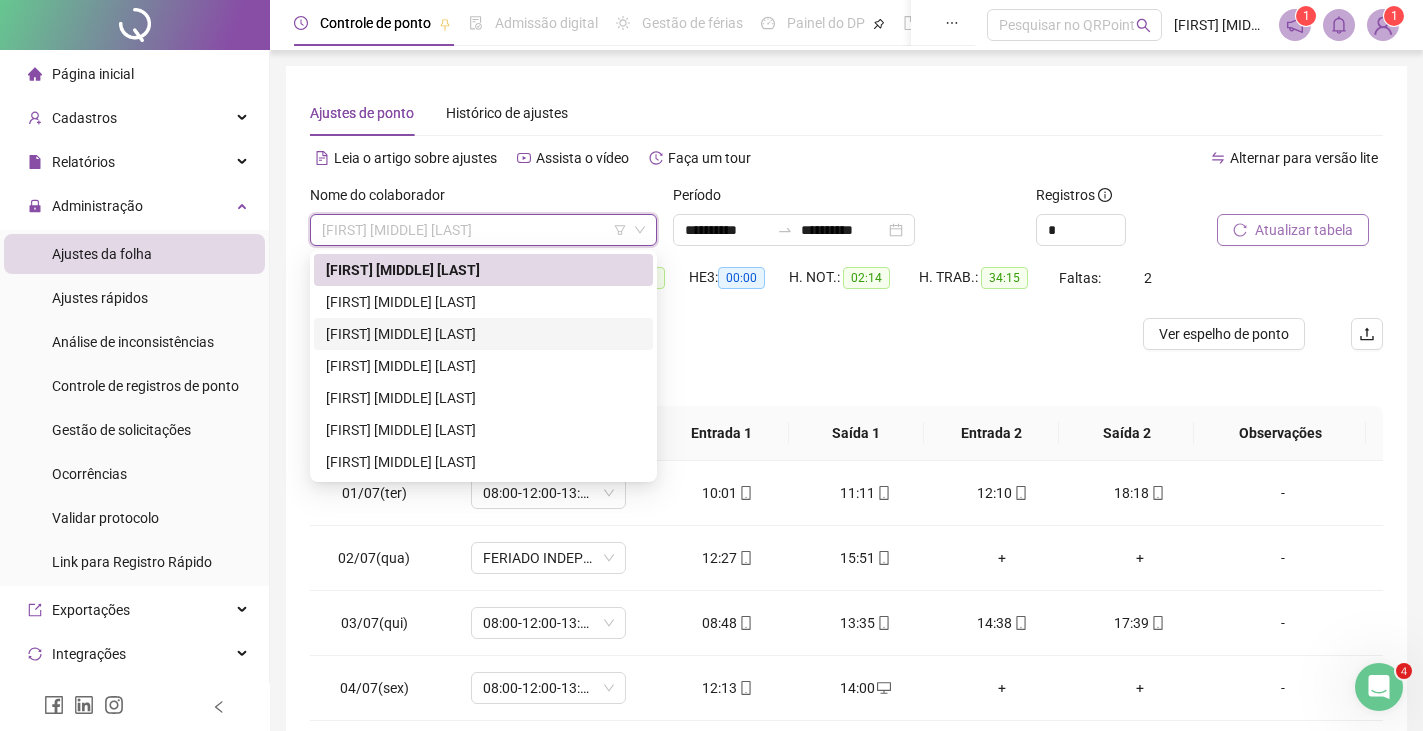 click on "[FIRST] [MIDDLE] [LAST]" at bounding box center (483, 334) 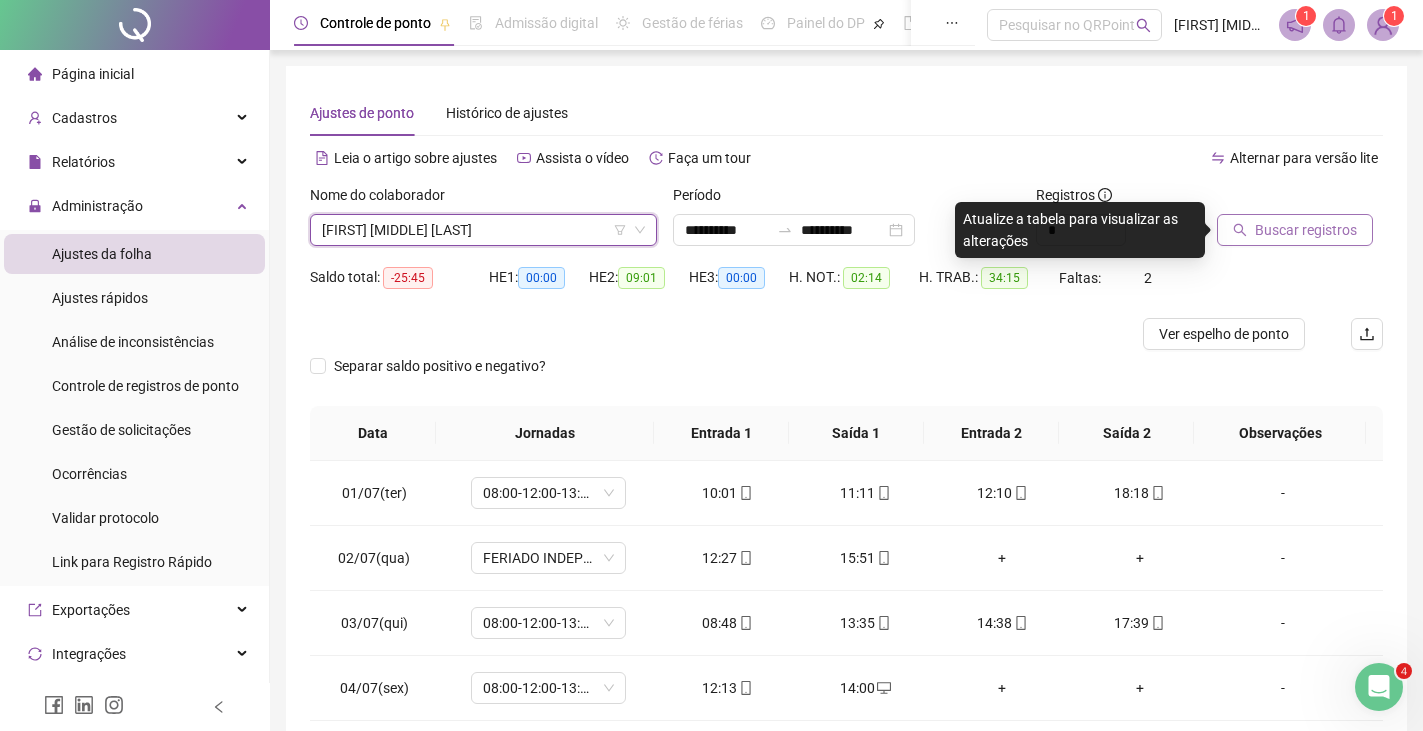 click on "Buscar registros" at bounding box center [1306, 230] 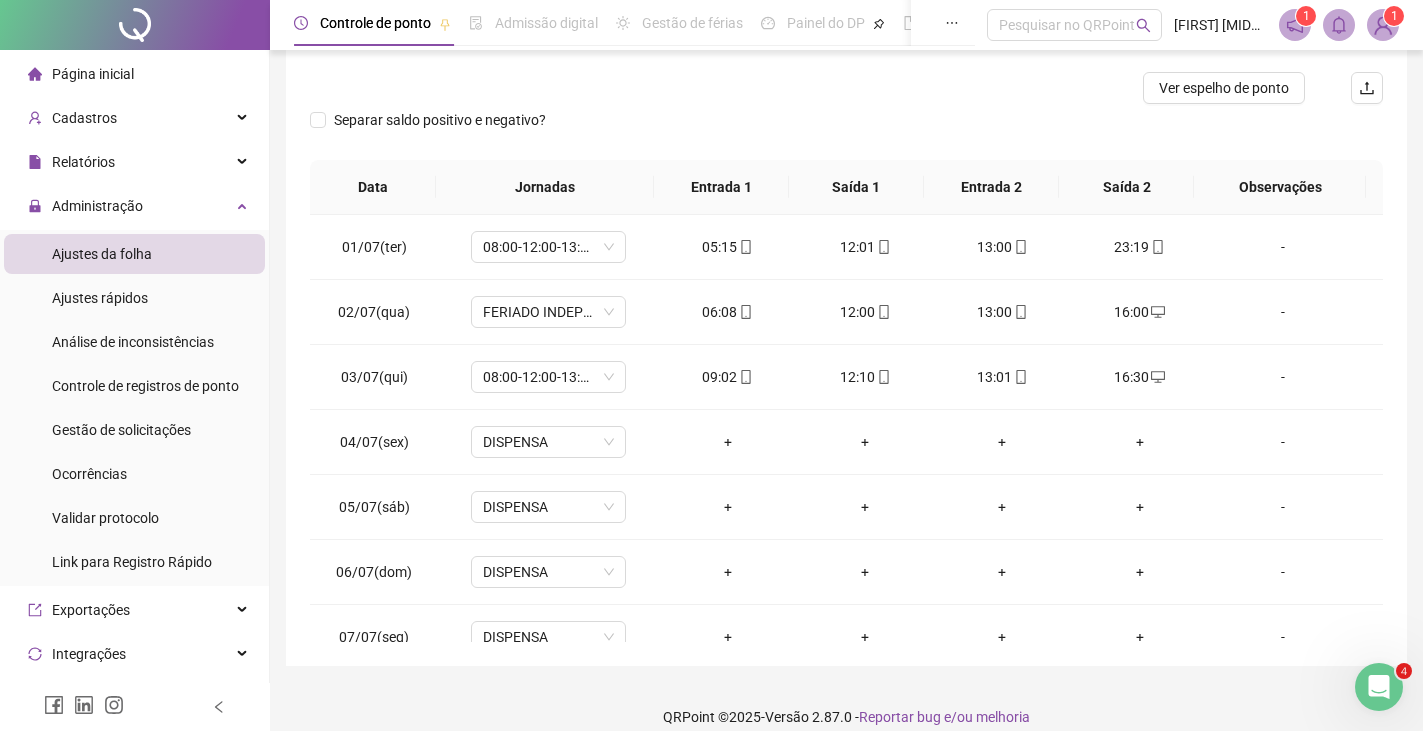 scroll, scrollTop: 267, scrollLeft: 0, axis: vertical 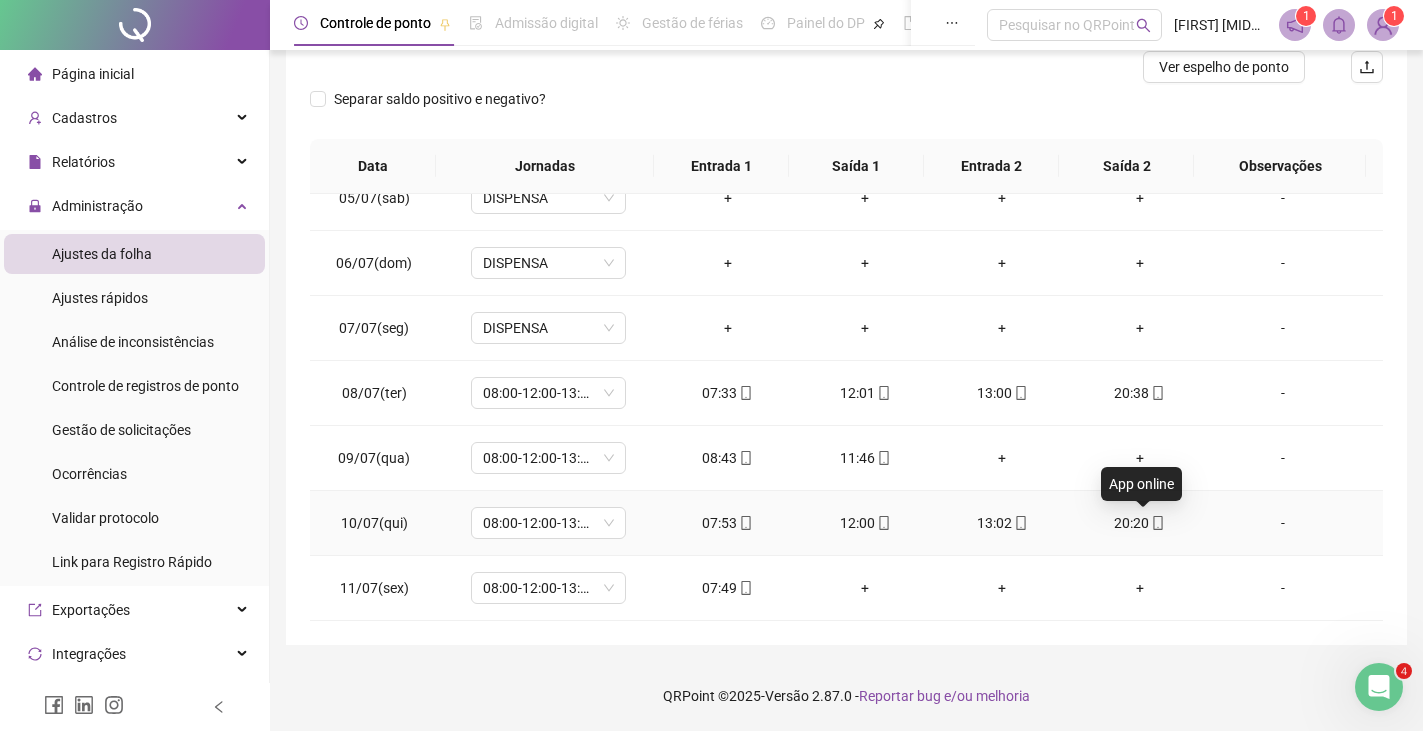 click 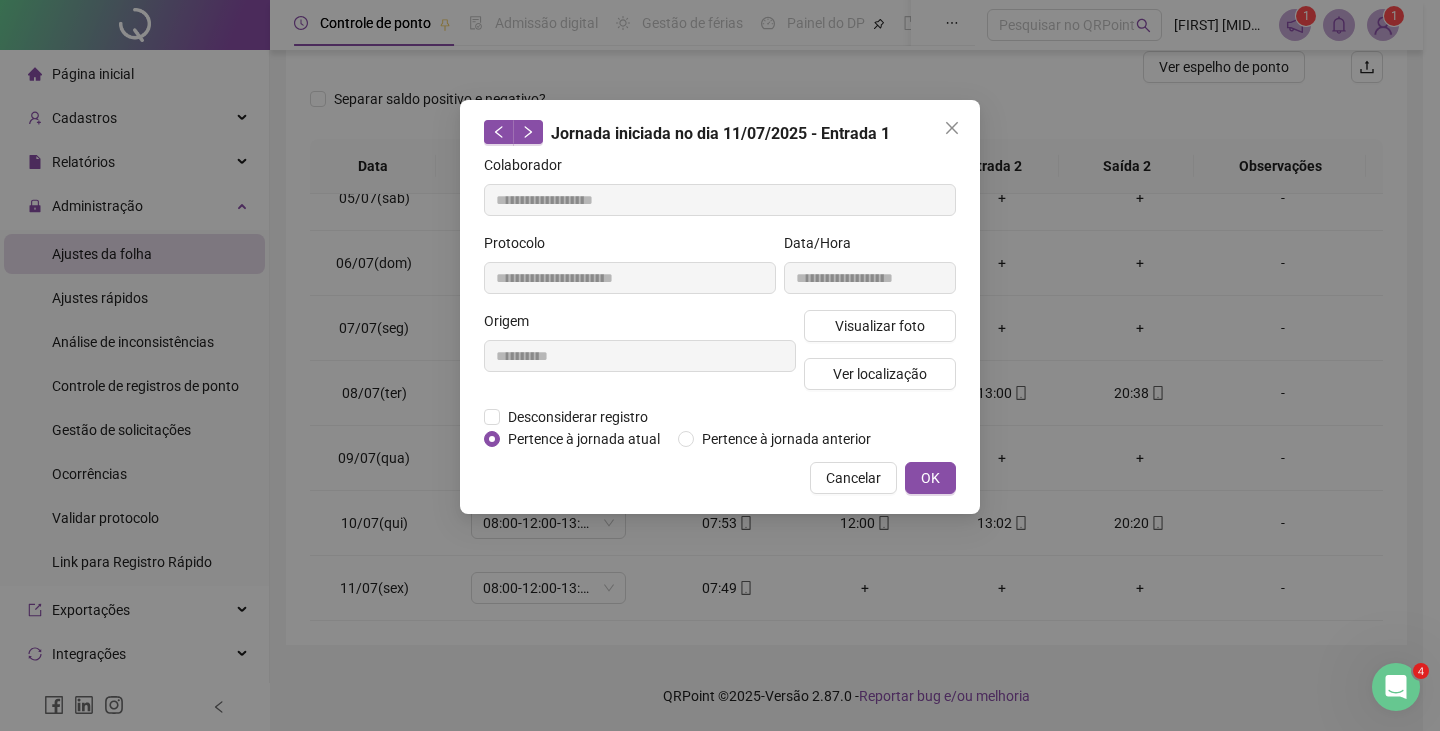 type on "**********" 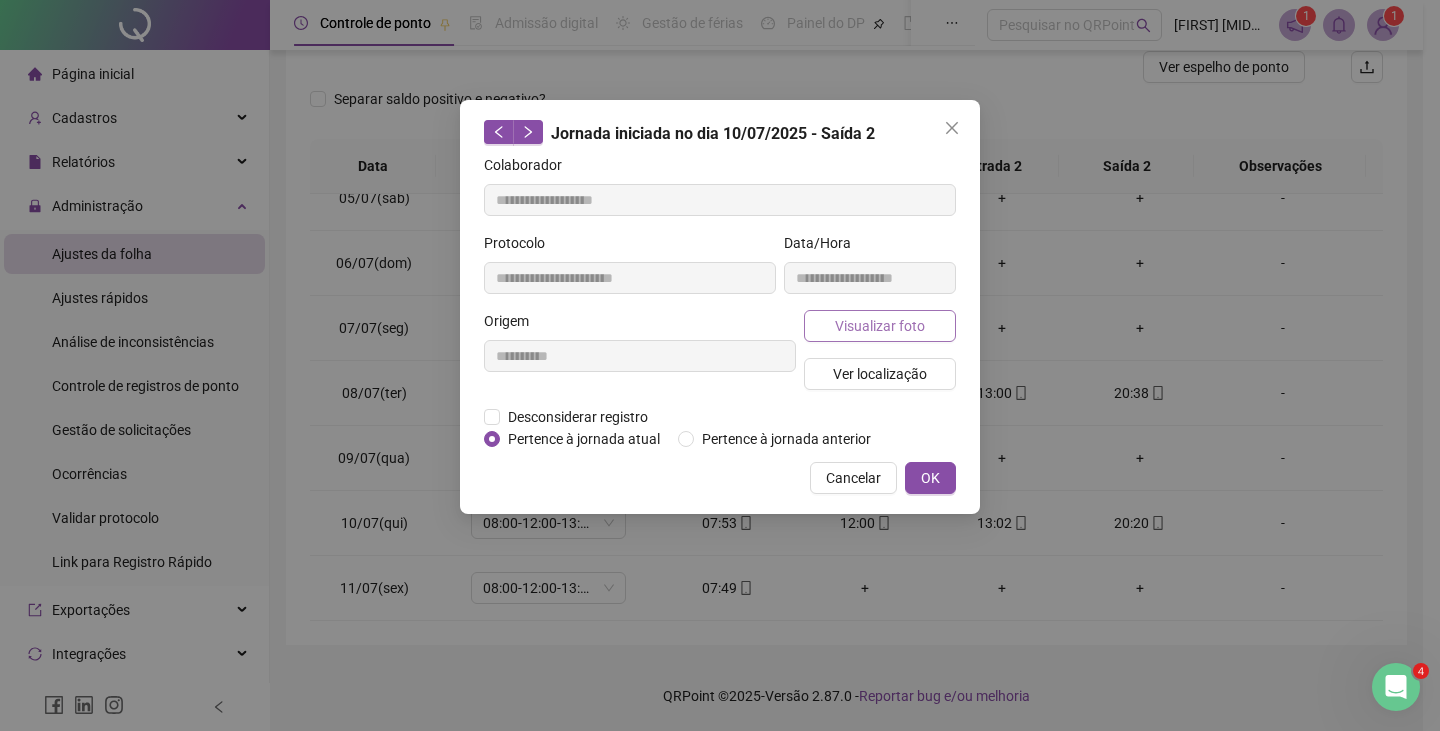 click on "Visualizar foto" at bounding box center [880, 326] 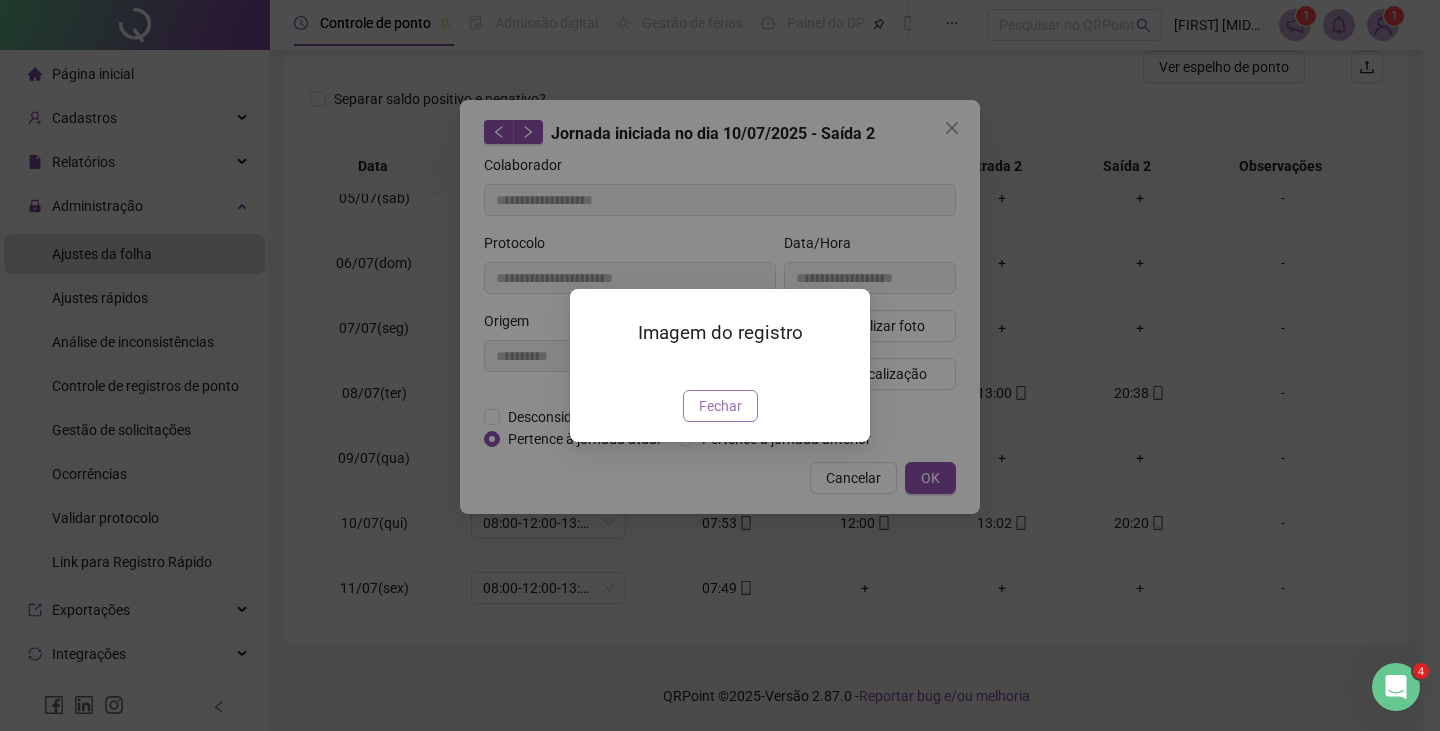 click on "Fechar" at bounding box center (720, 406) 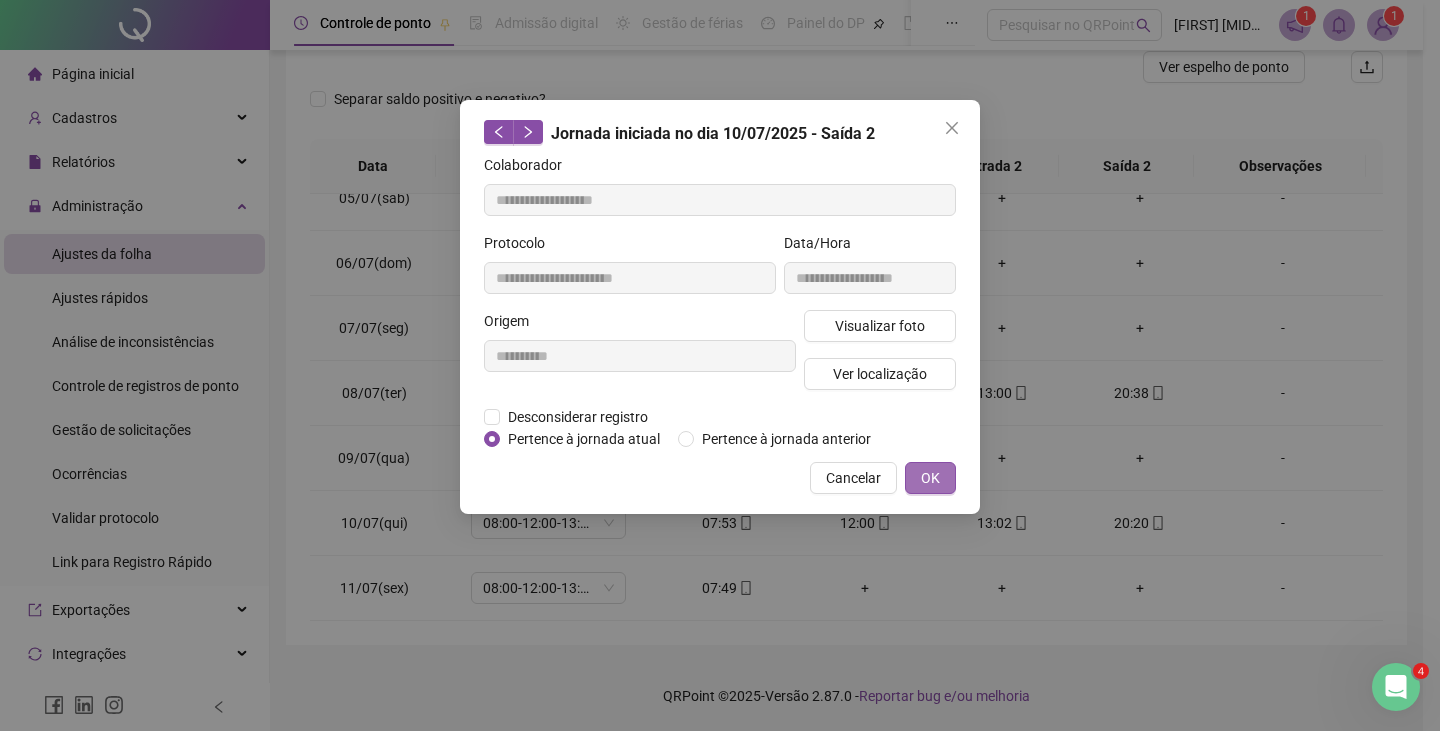 click on "OK" at bounding box center (930, 478) 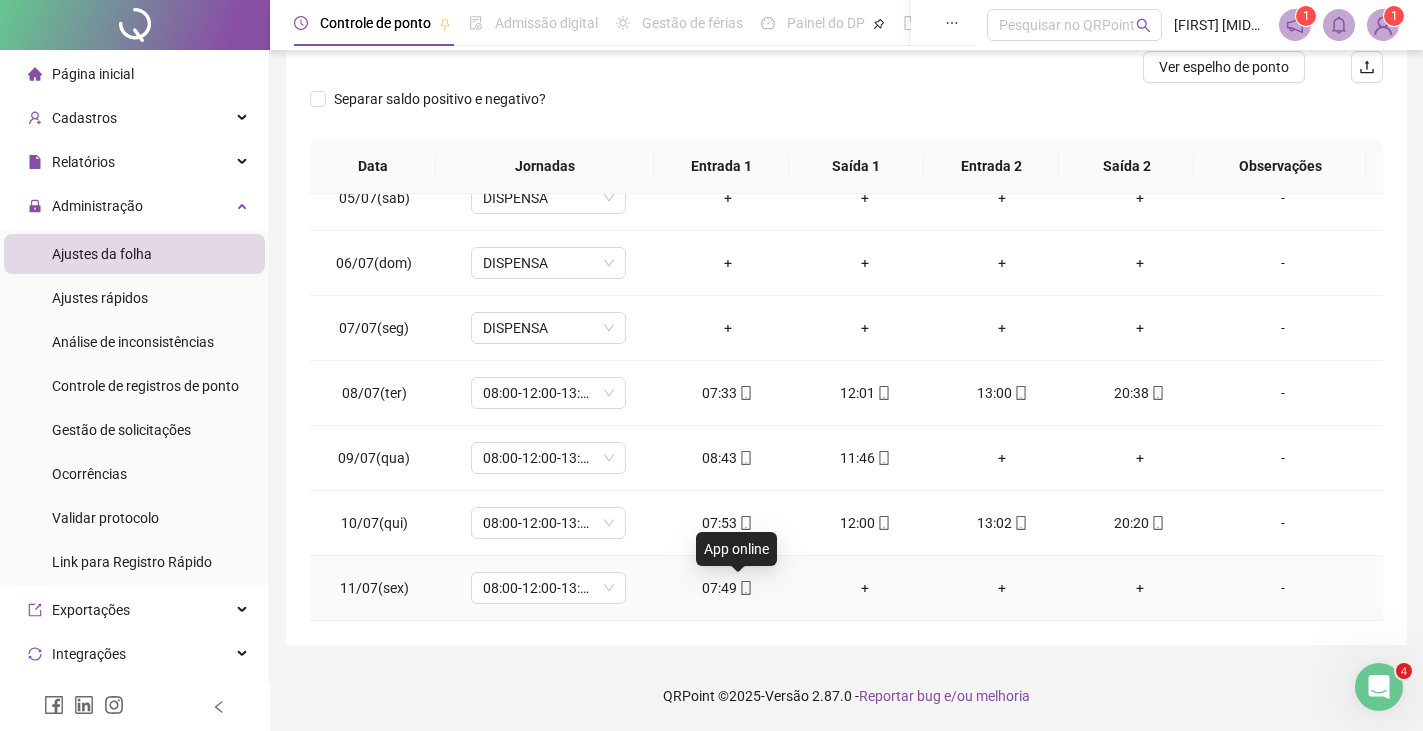 click 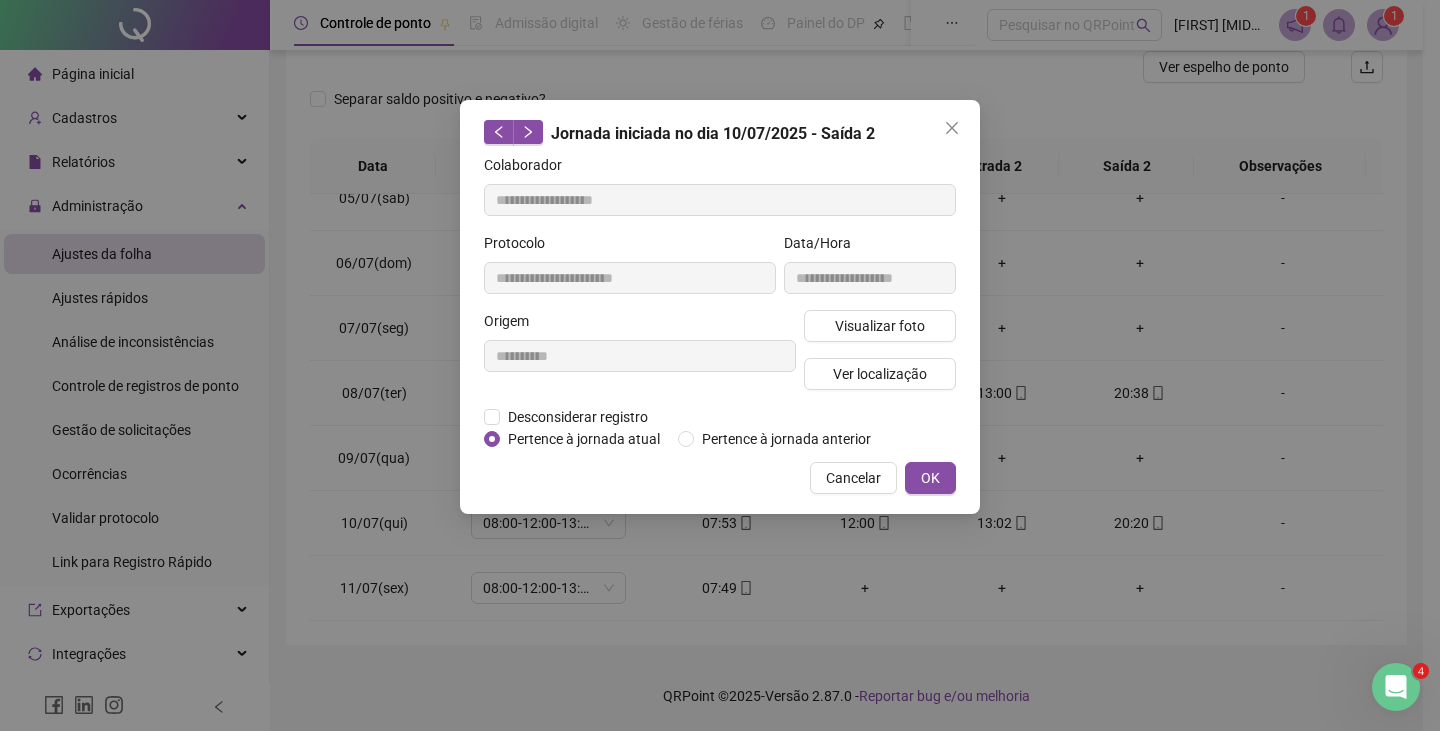 type on "**********" 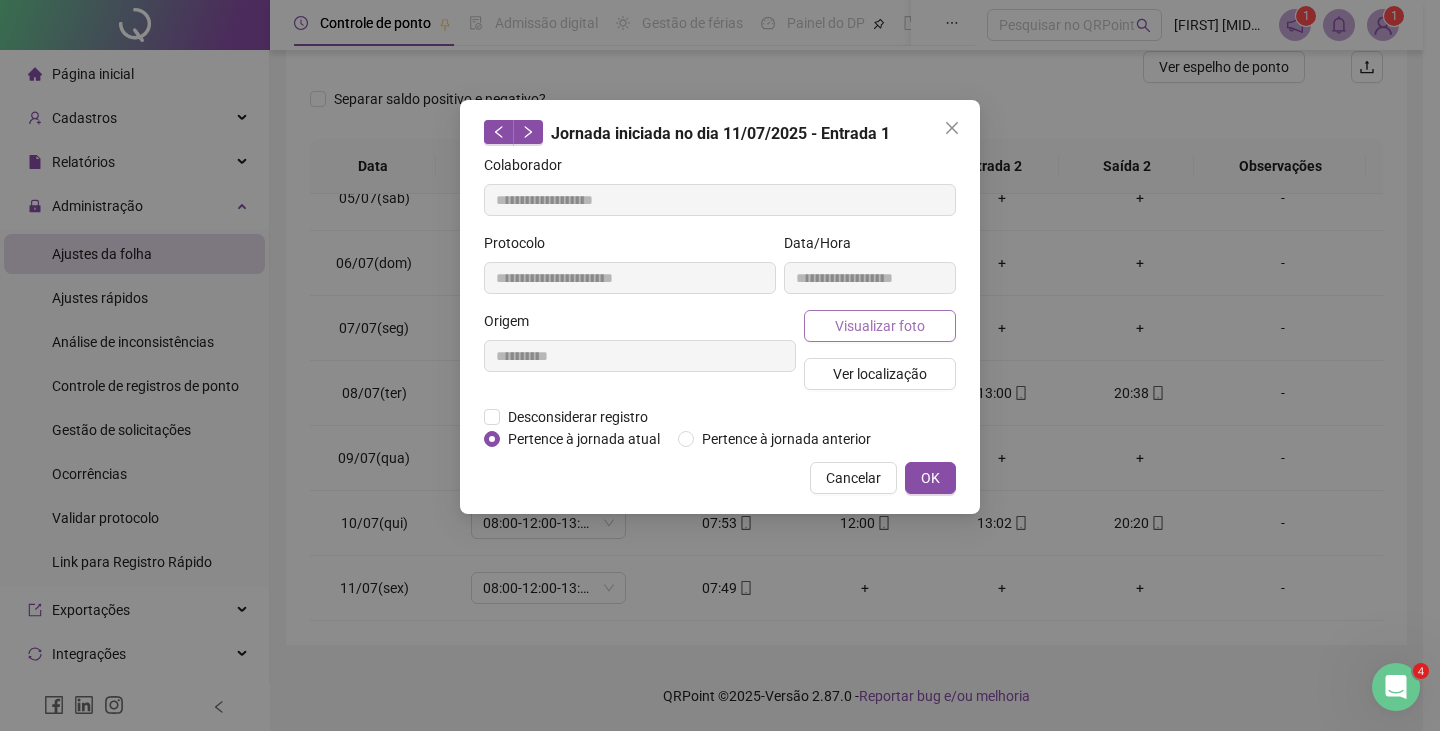 click on "Visualizar foto" at bounding box center (880, 326) 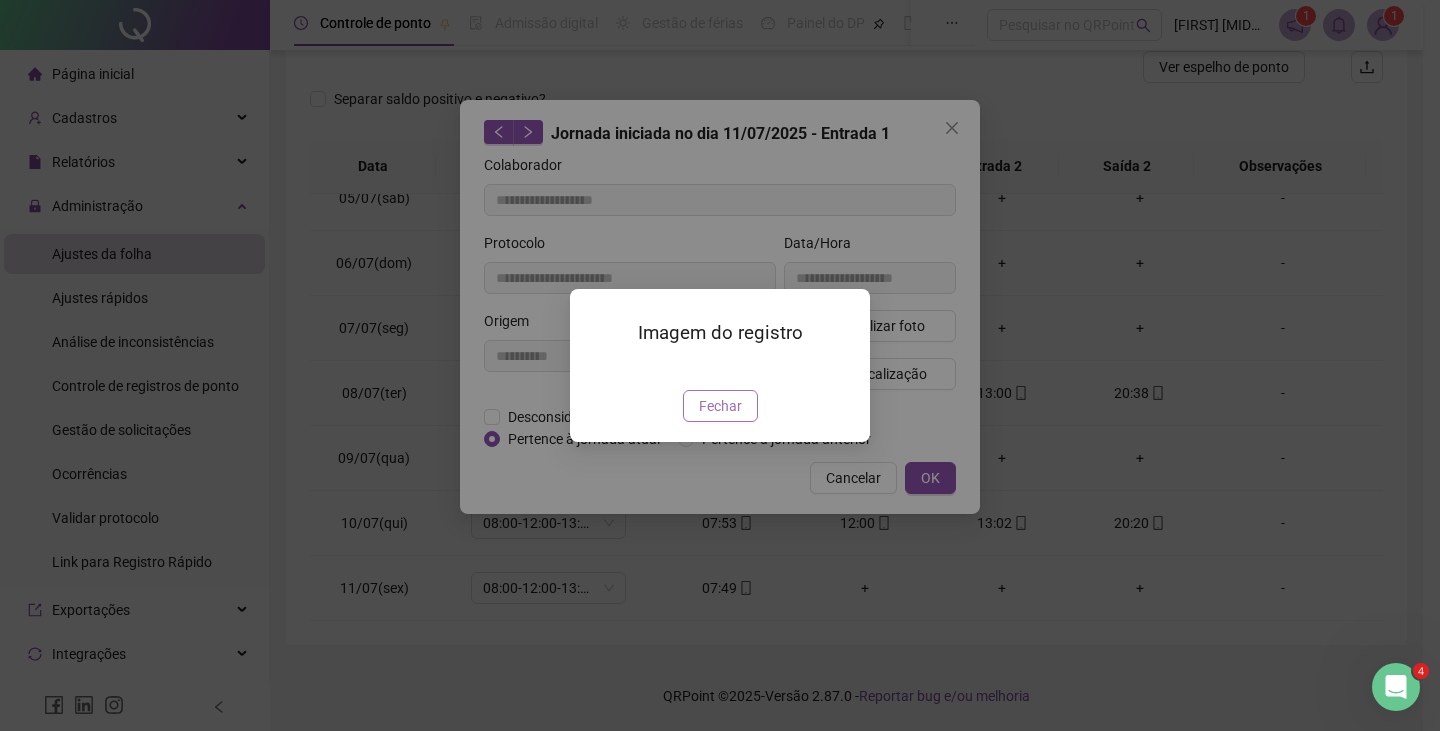 click on "Fechar" at bounding box center [720, 406] 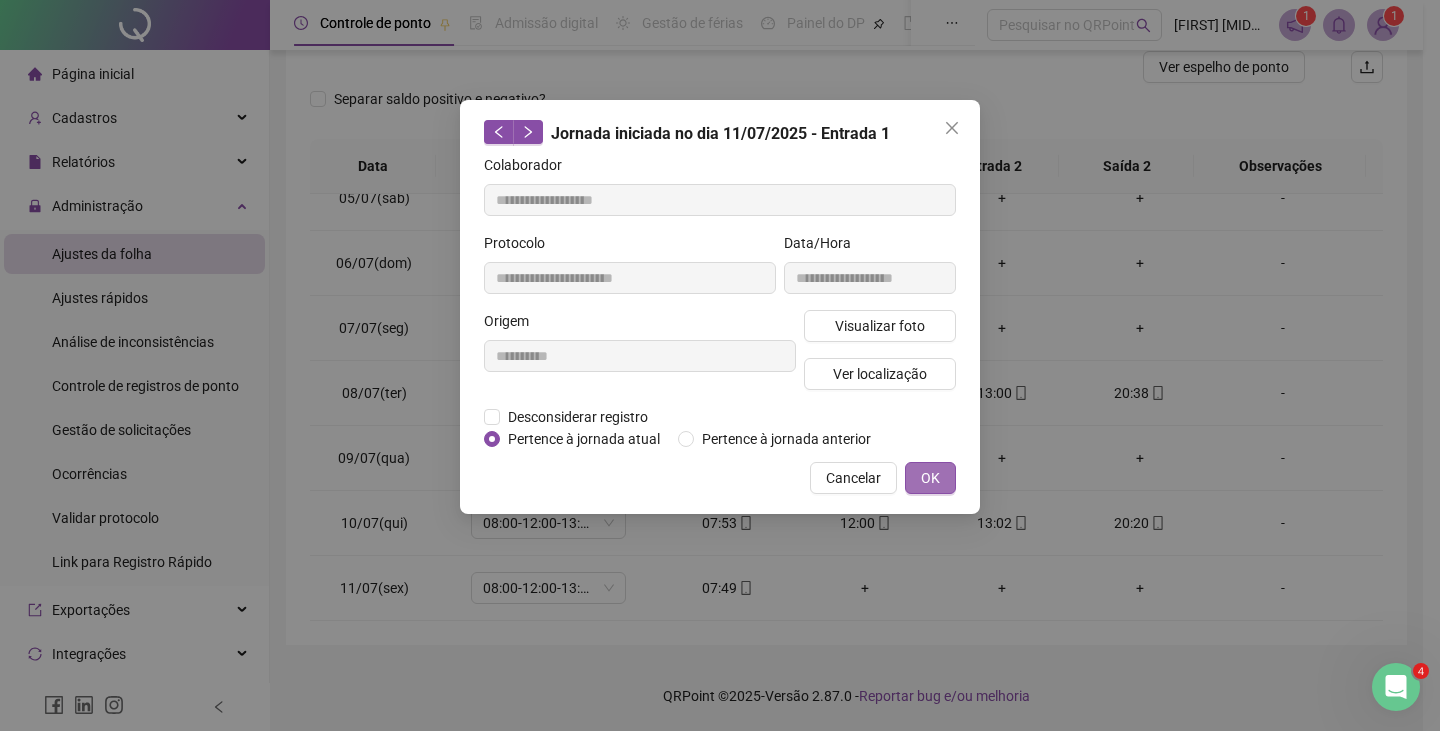 click on "OK" at bounding box center [930, 478] 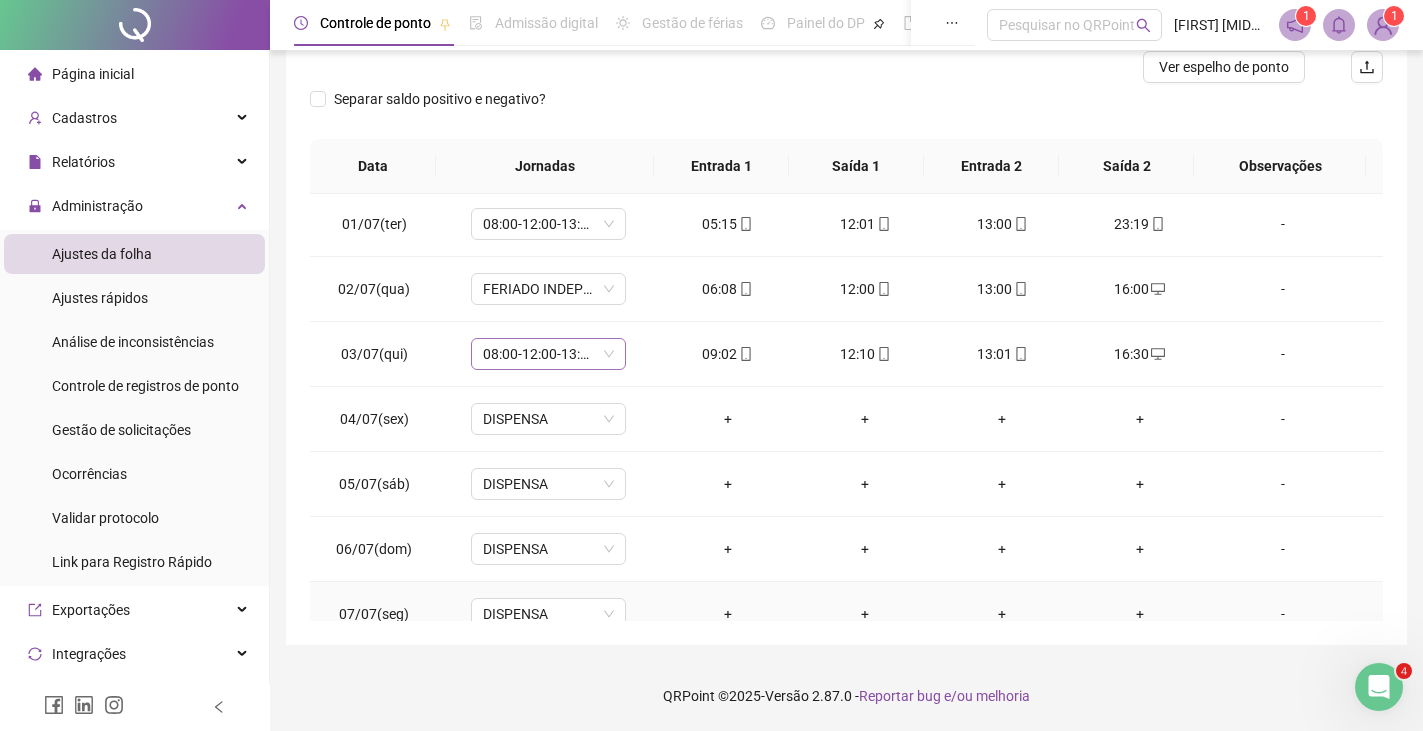 scroll, scrollTop: 0, scrollLeft: 0, axis: both 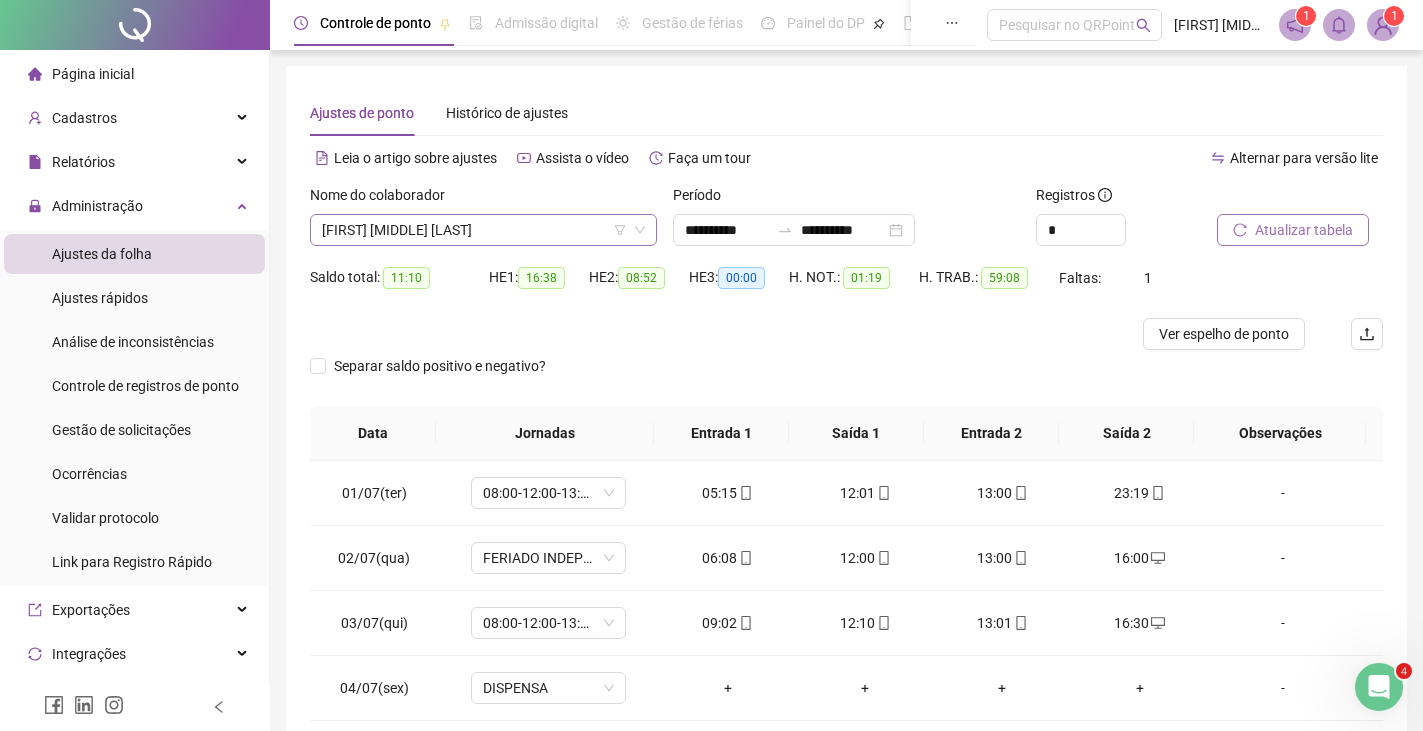 click on "[FIRST] [MIDDLE] [LAST]" at bounding box center (483, 230) 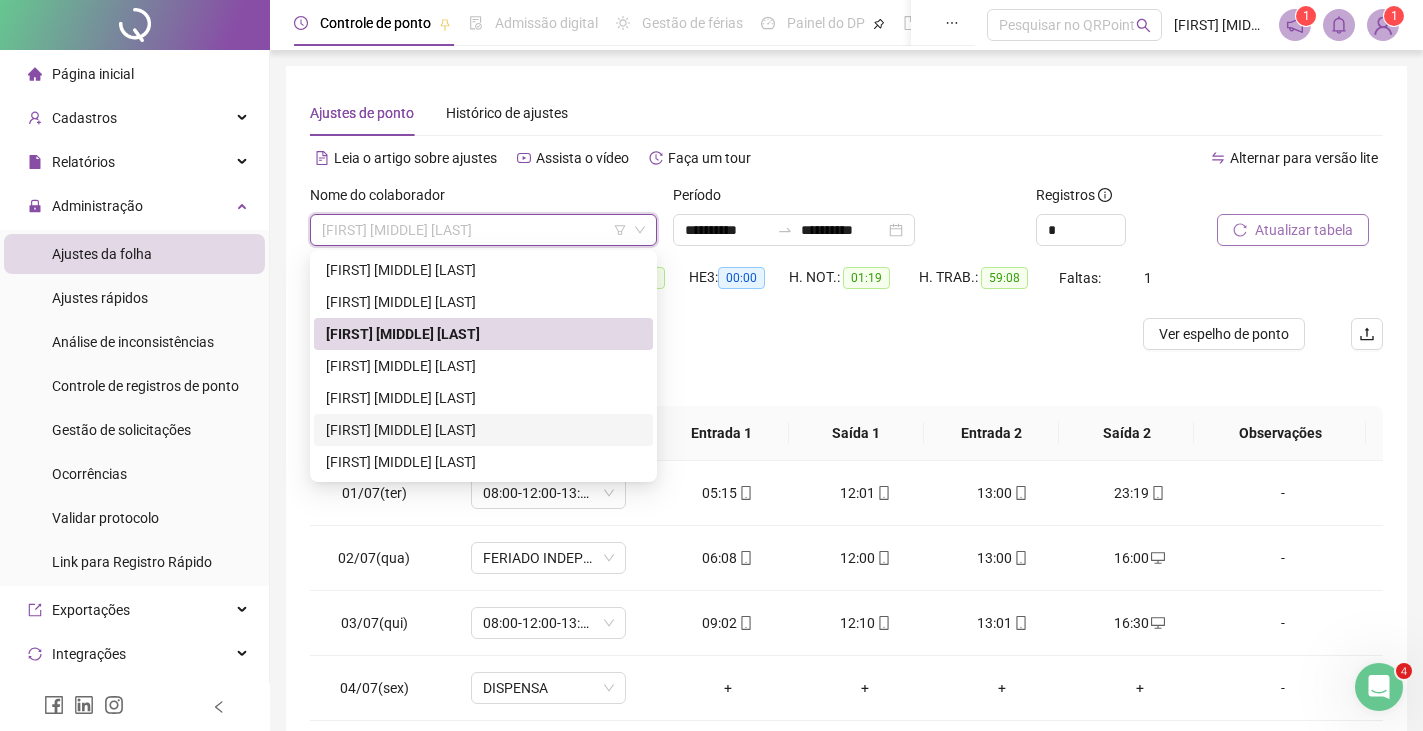 click on "[FIRST] [MIDDLE] [LAST]" at bounding box center [483, 430] 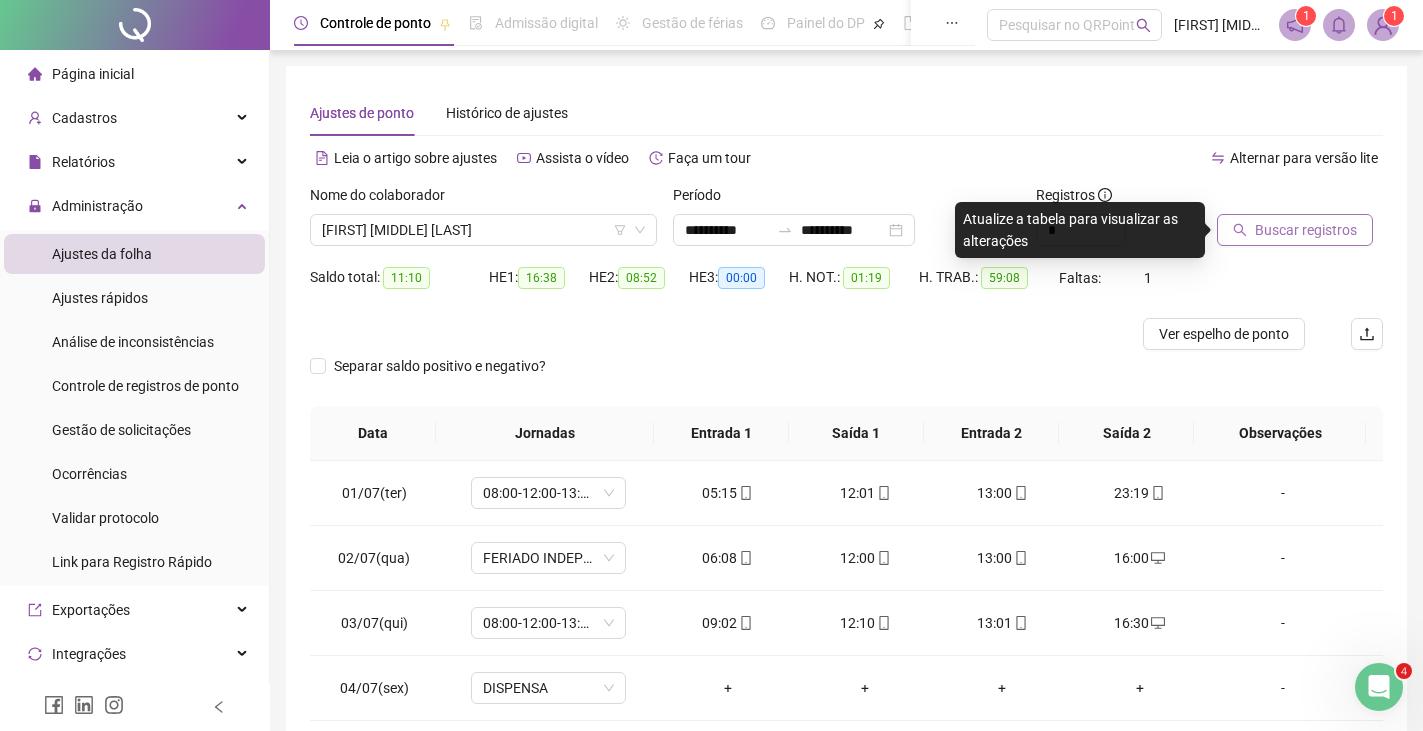 click on "Buscar registros" at bounding box center [1306, 230] 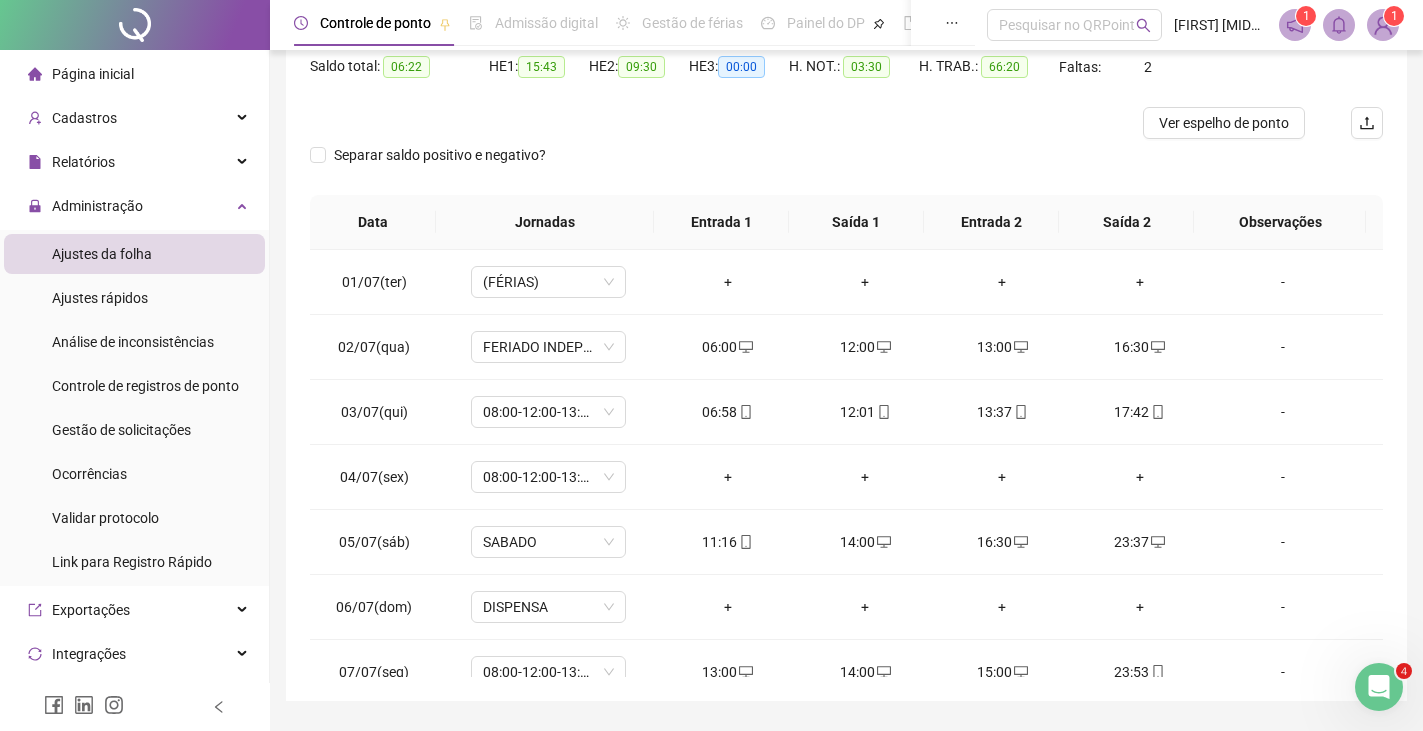 scroll, scrollTop: 267, scrollLeft: 0, axis: vertical 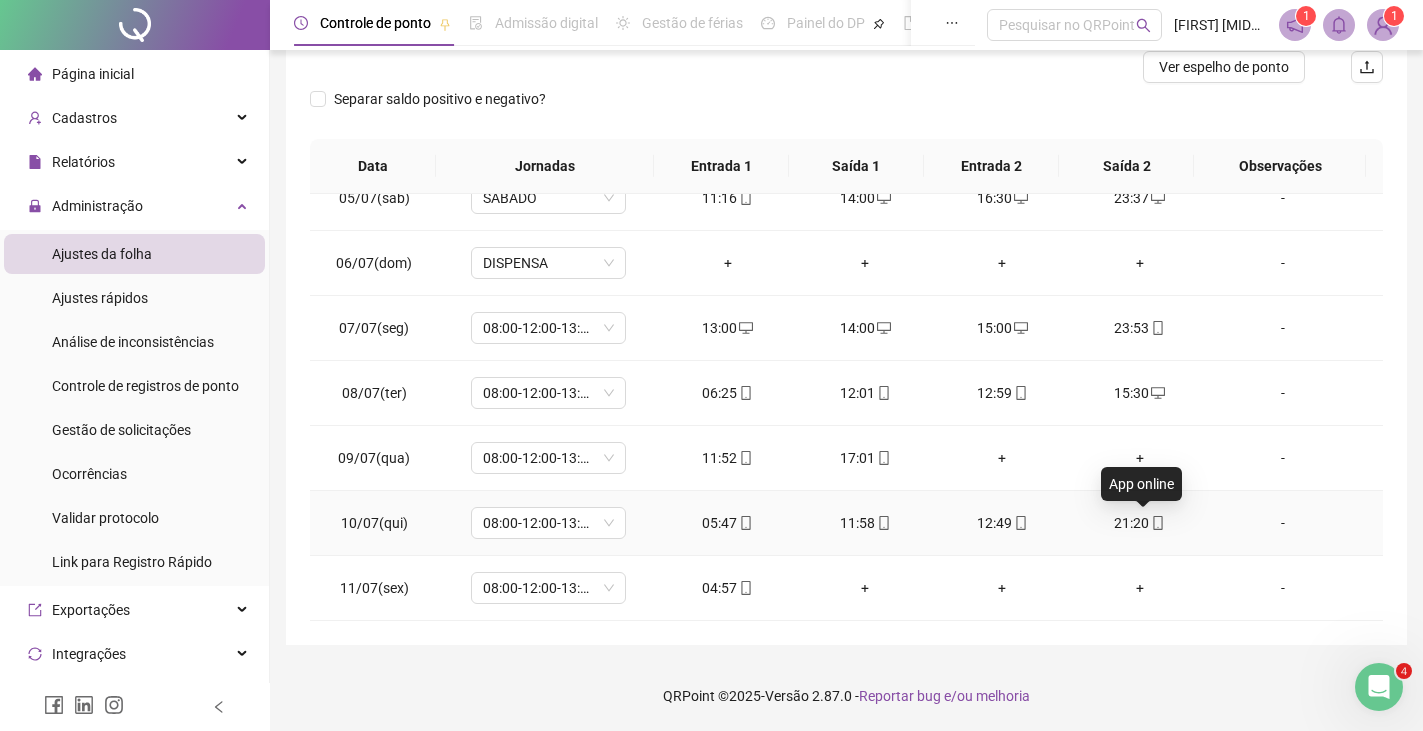 click 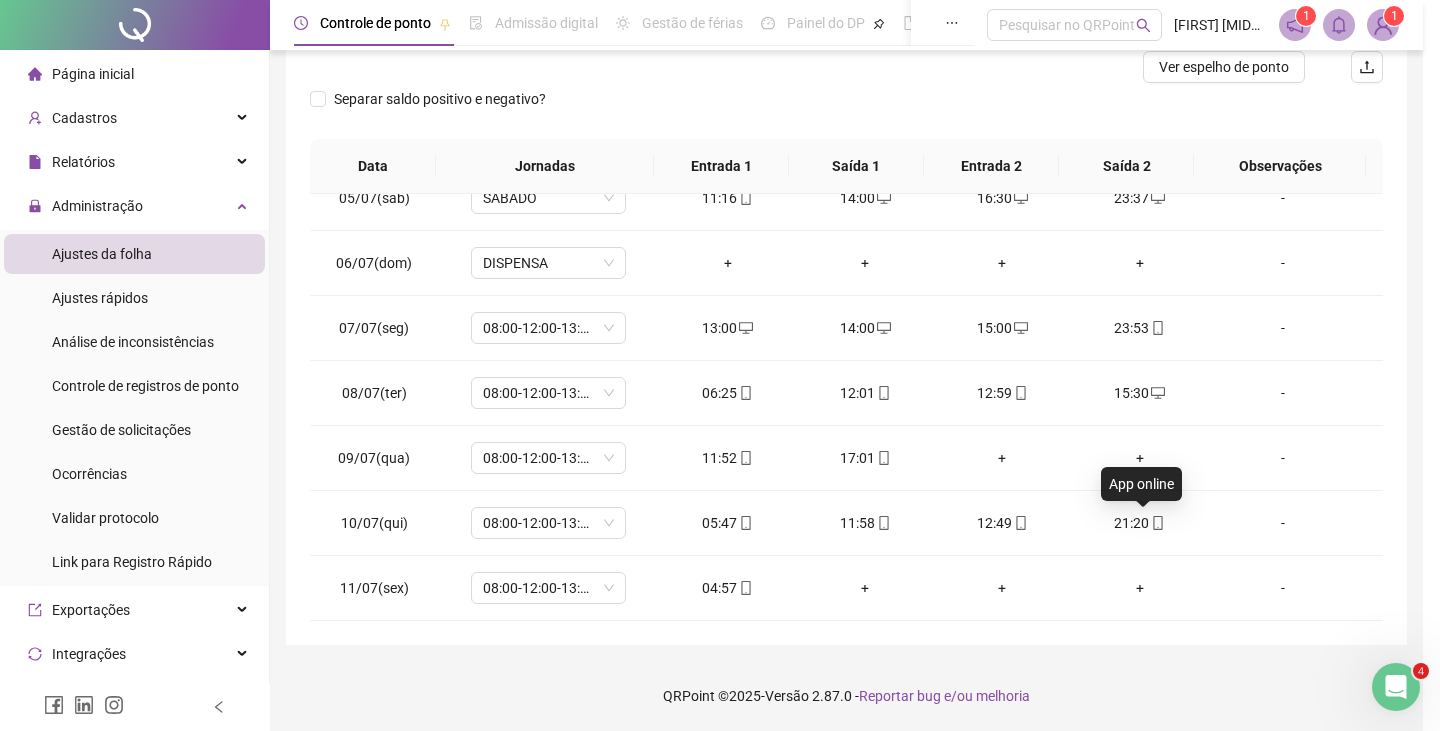 type on "**********" 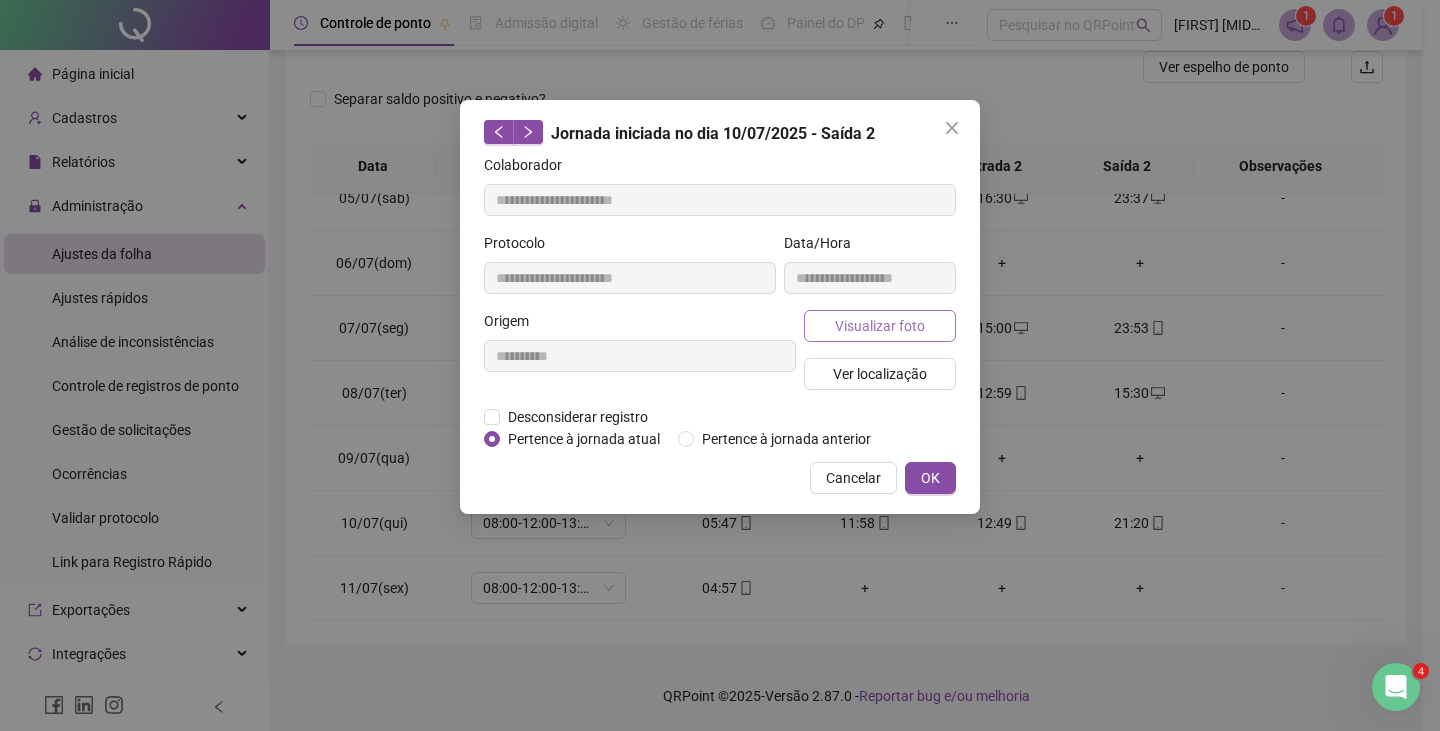 click on "Visualizar foto" at bounding box center (880, 326) 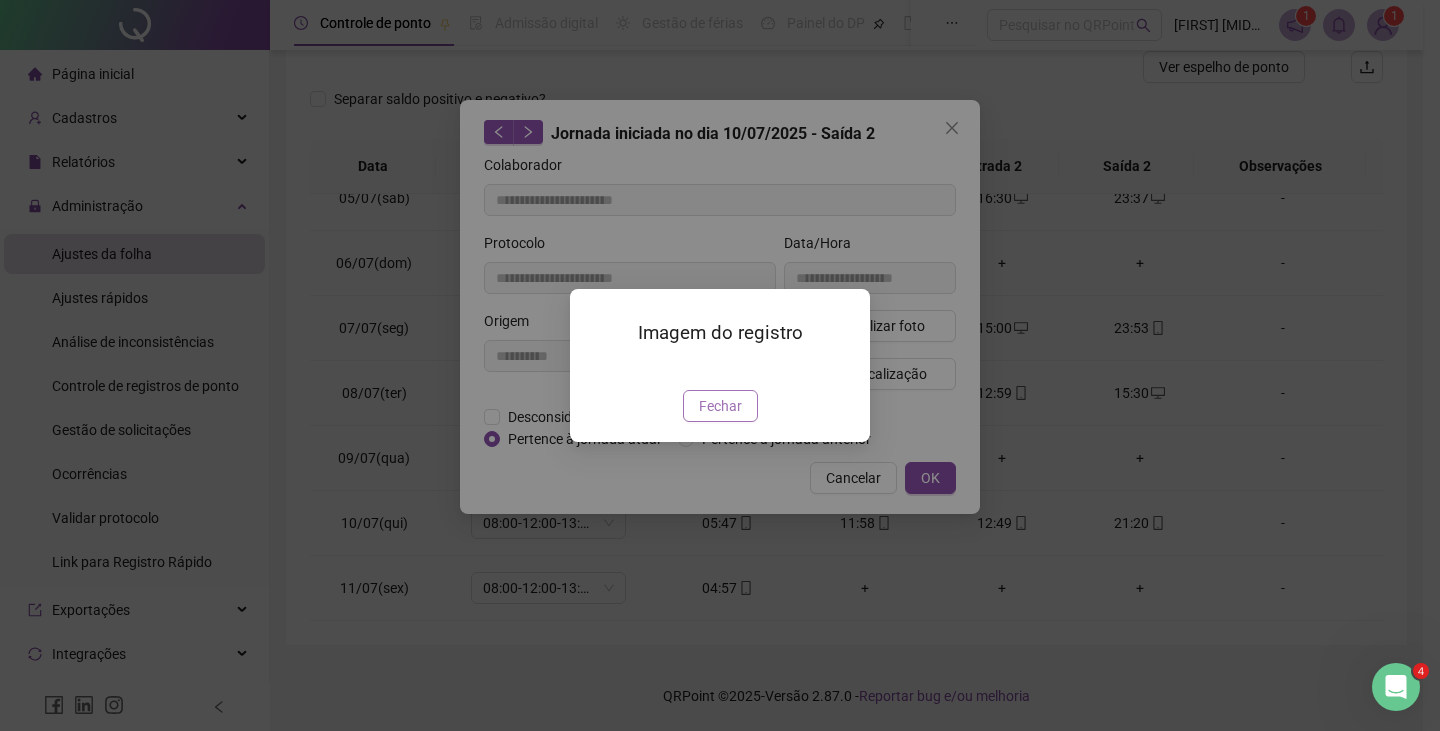 click on "Fechar" at bounding box center [720, 406] 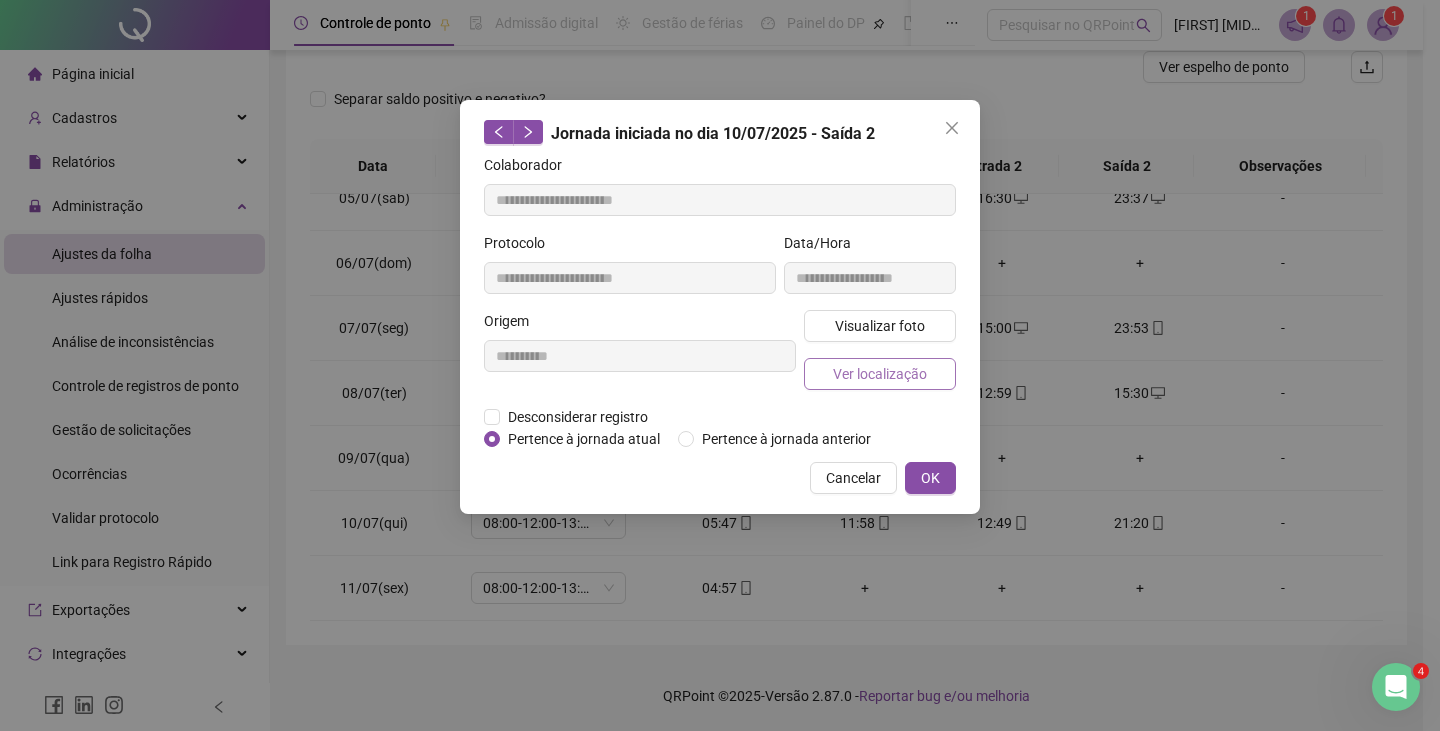 click on "Ver localização" at bounding box center [880, 374] 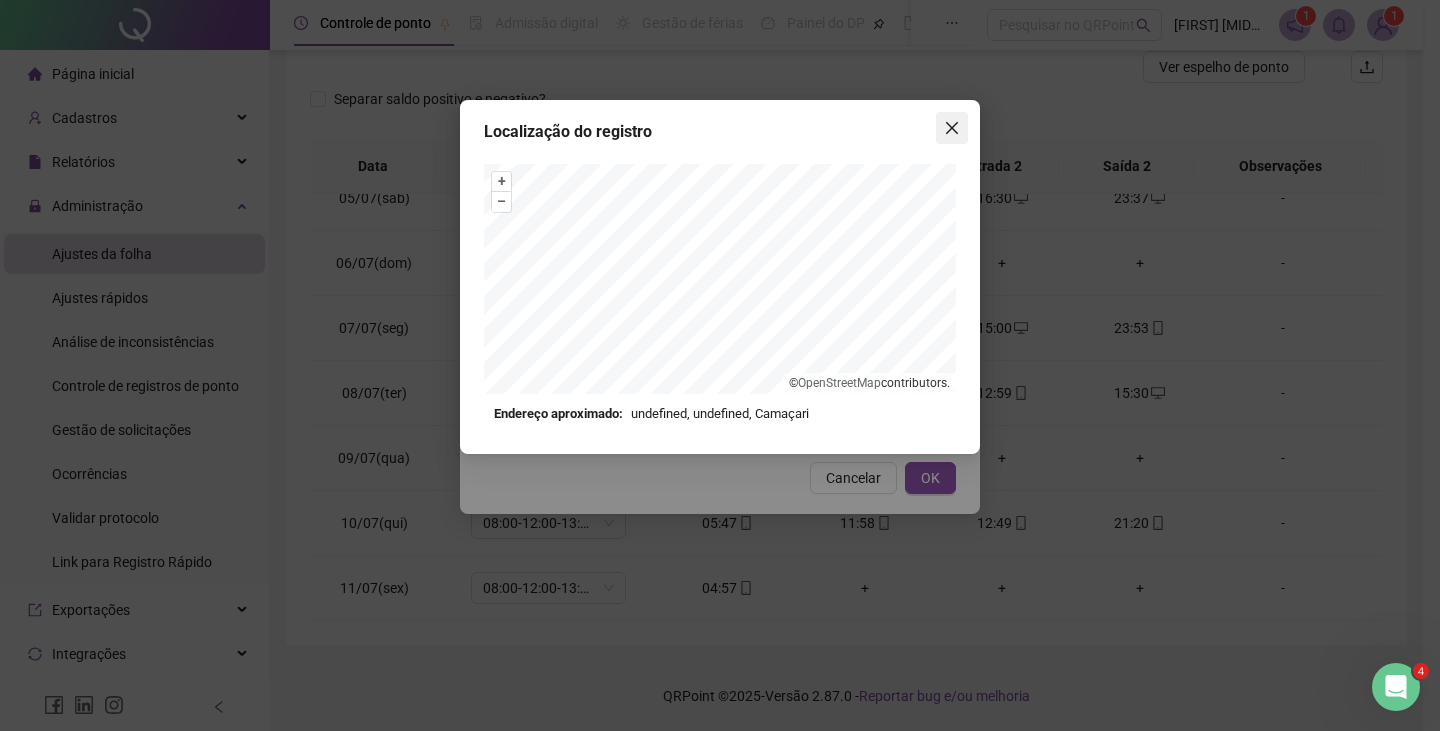 click 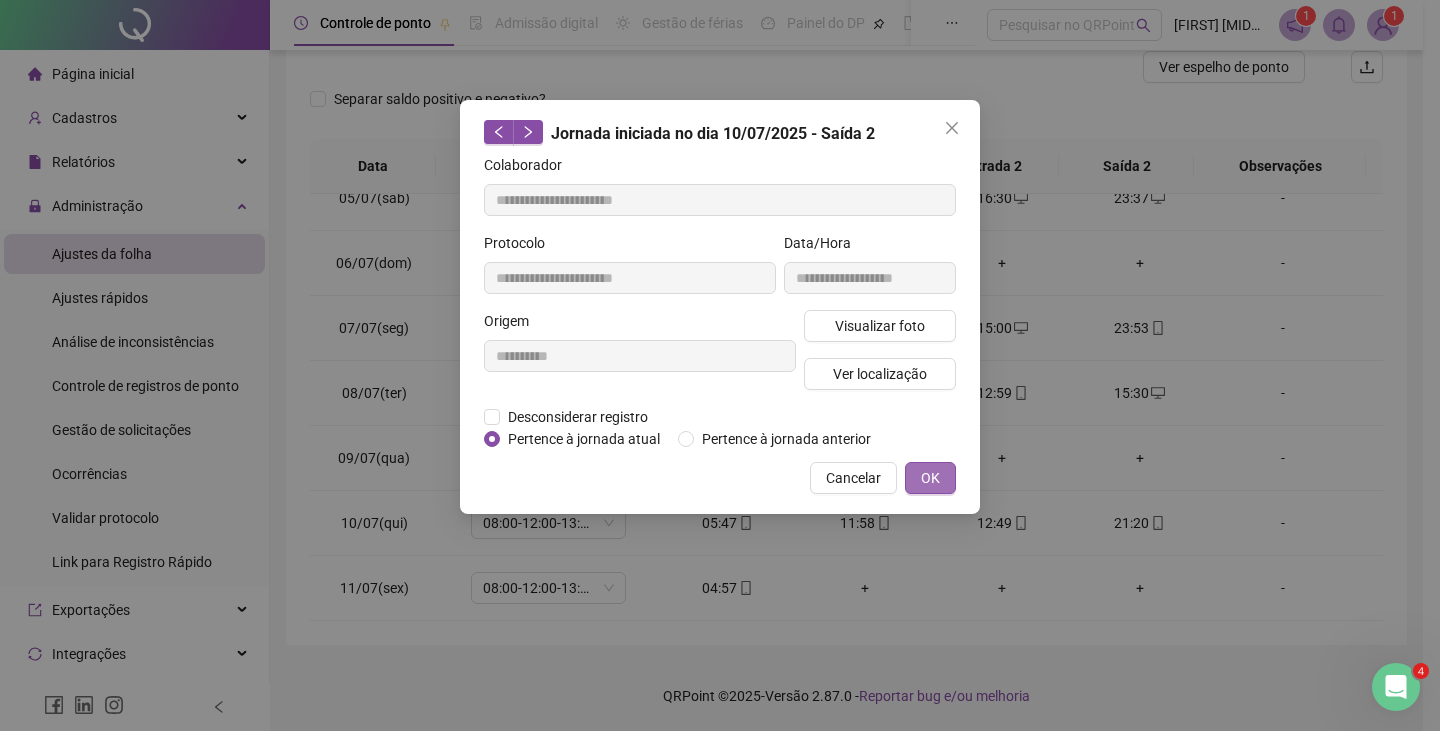 click on "OK" at bounding box center (930, 478) 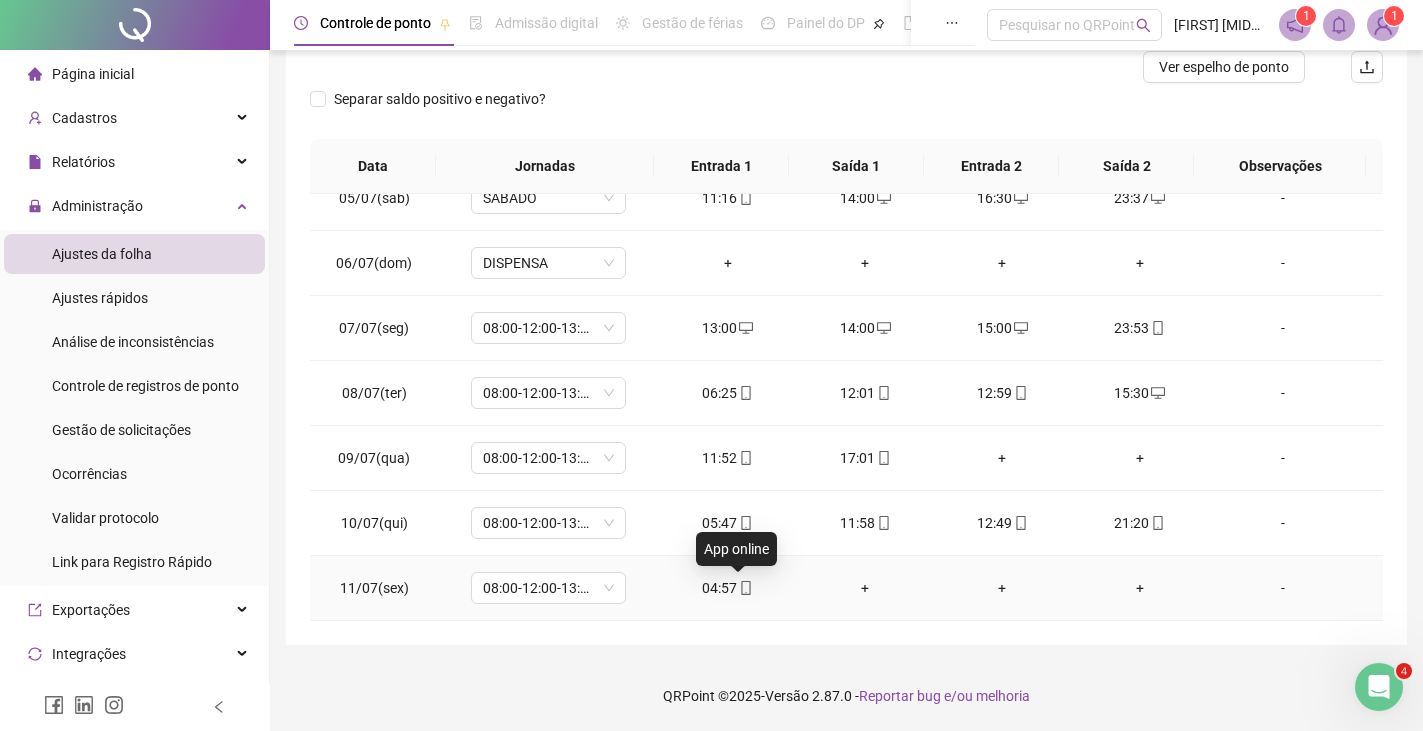 click 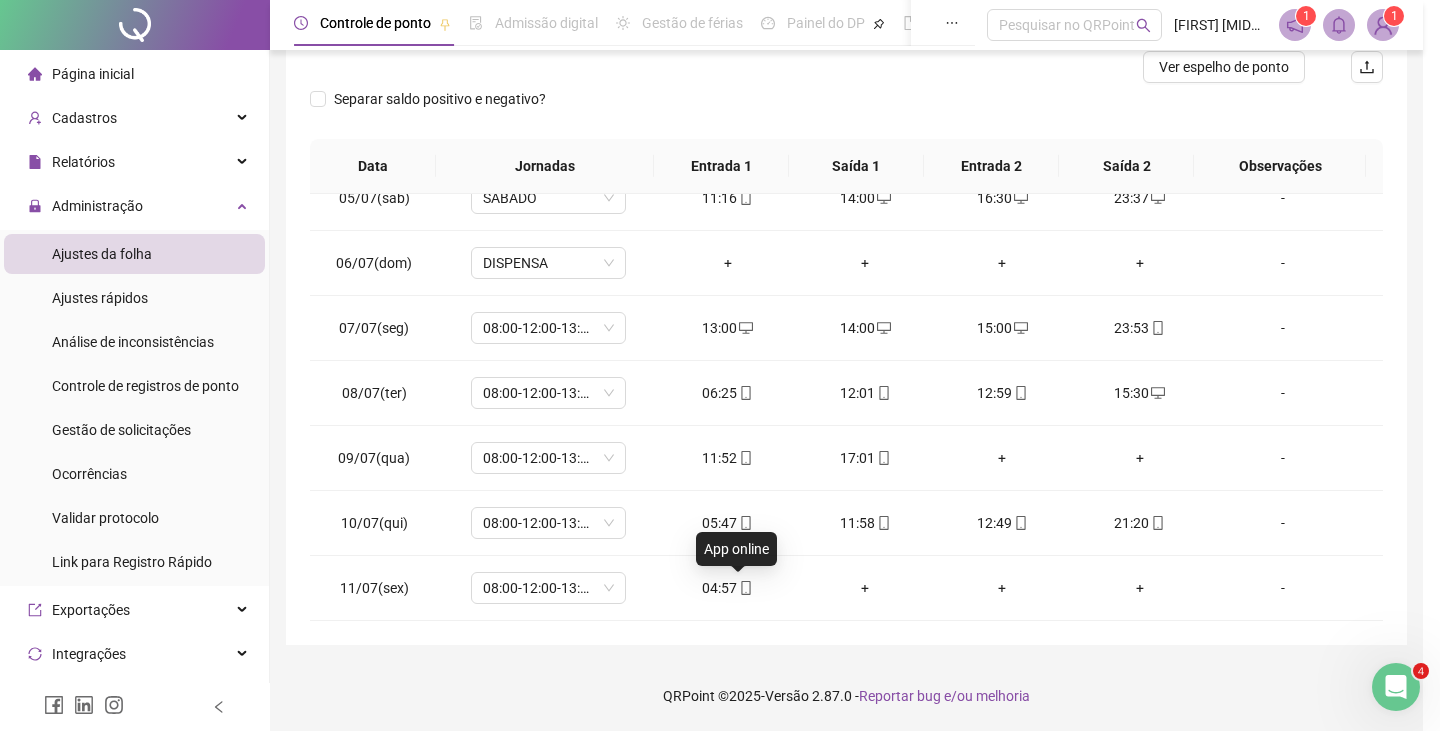 type on "**********" 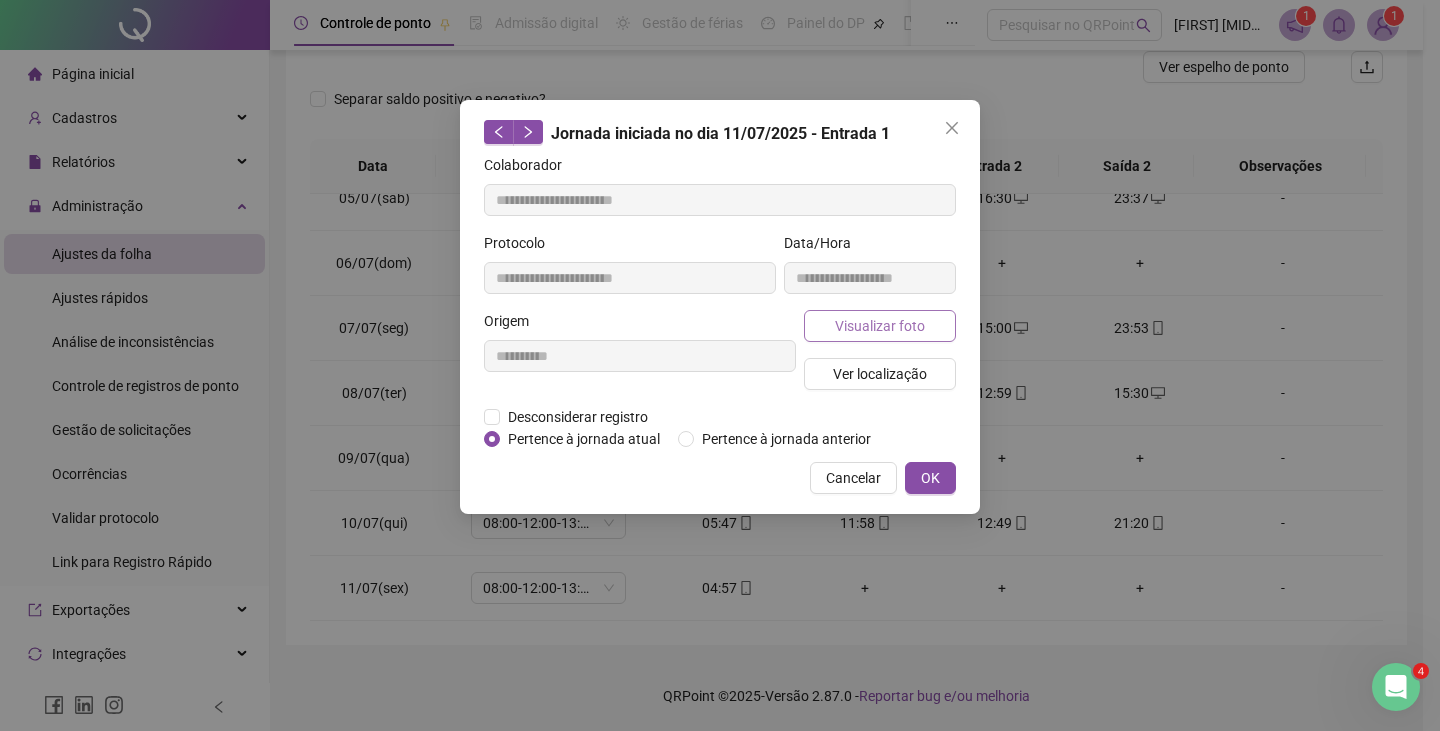 click on "Visualizar foto" at bounding box center [880, 326] 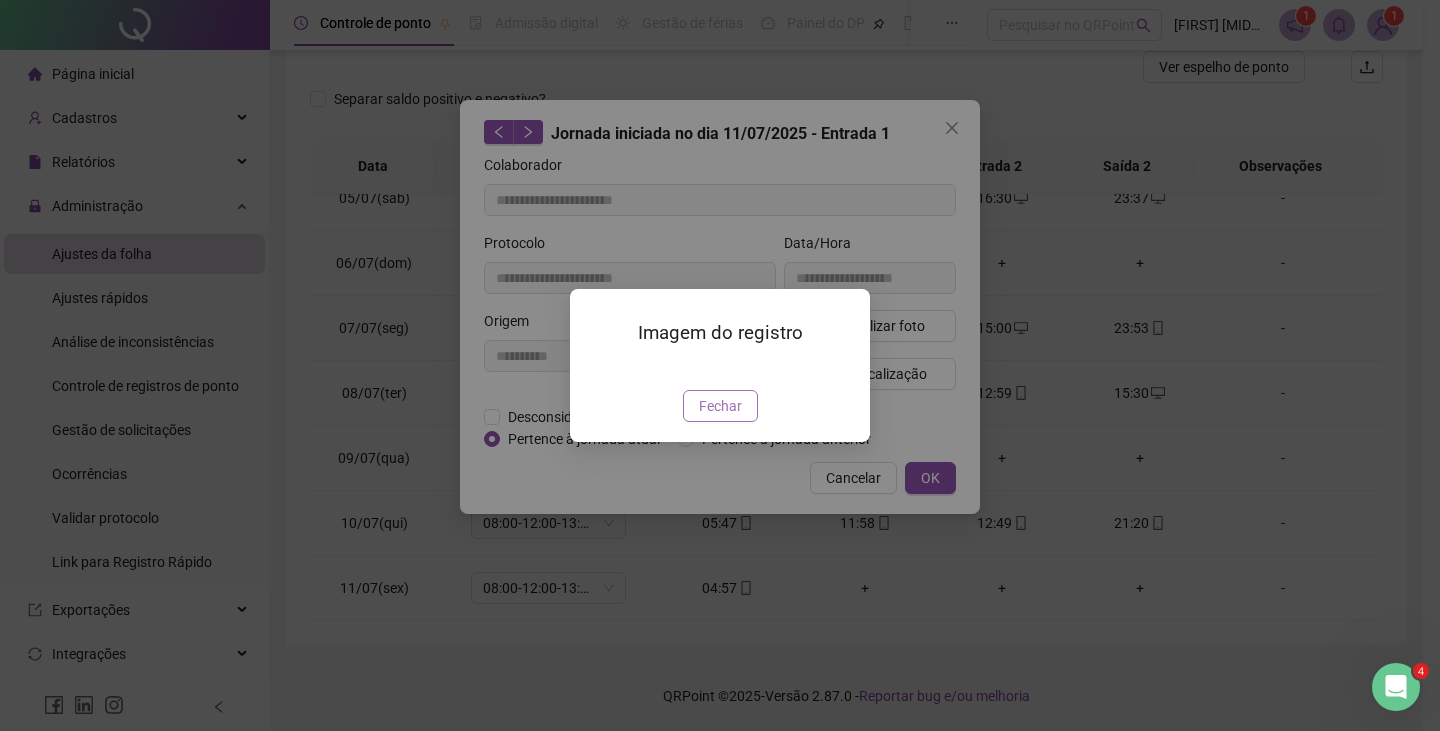 click on "Fechar" at bounding box center (720, 406) 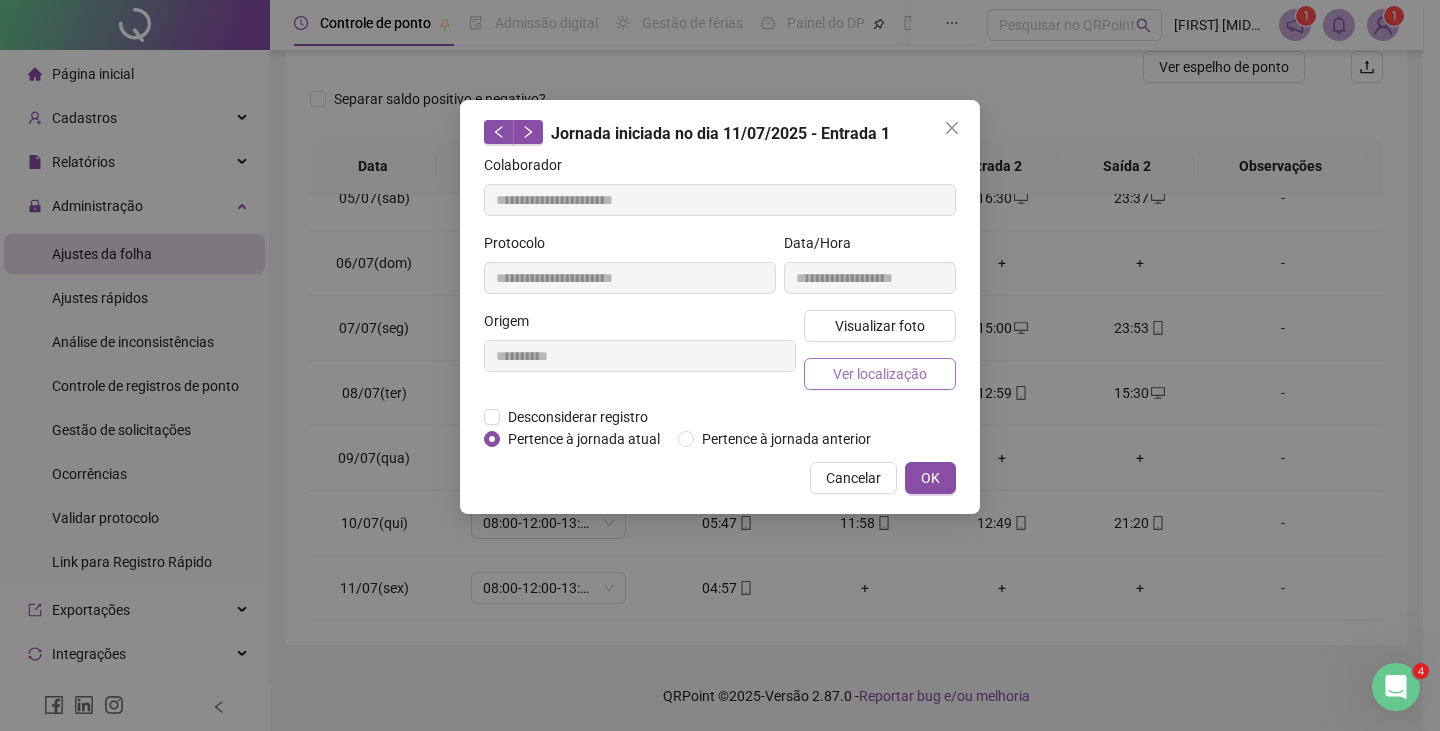 click on "Ver localização" at bounding box center [880, 374] 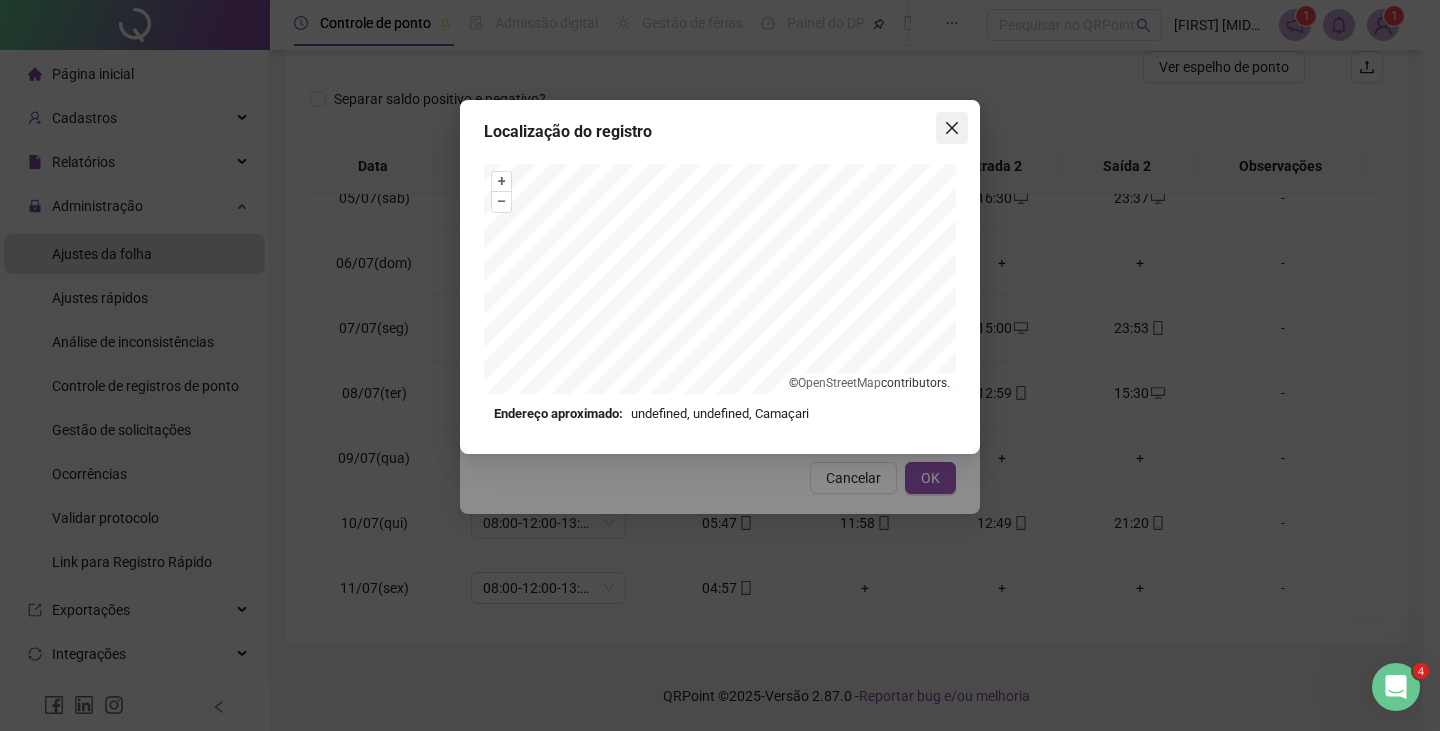click 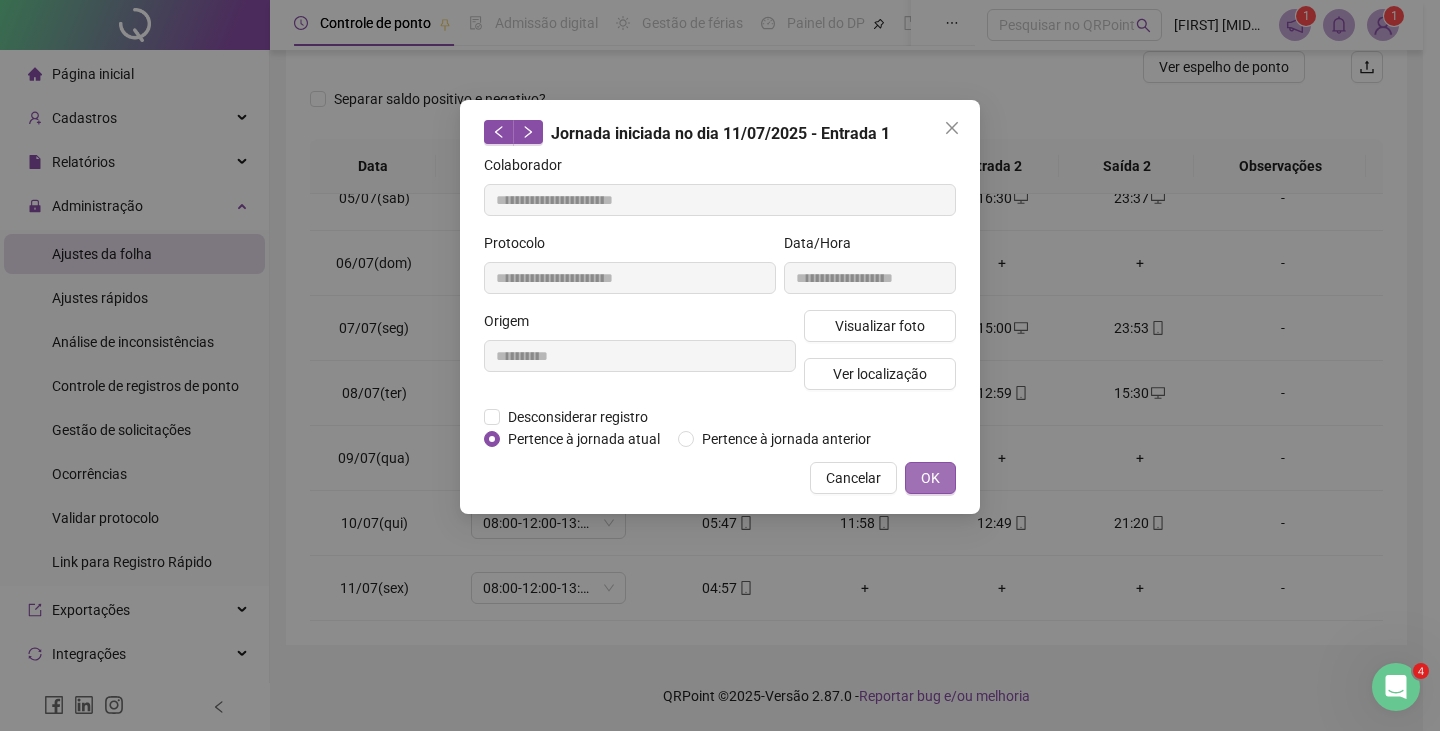 click on "OK" at bounding box center (930, 478) 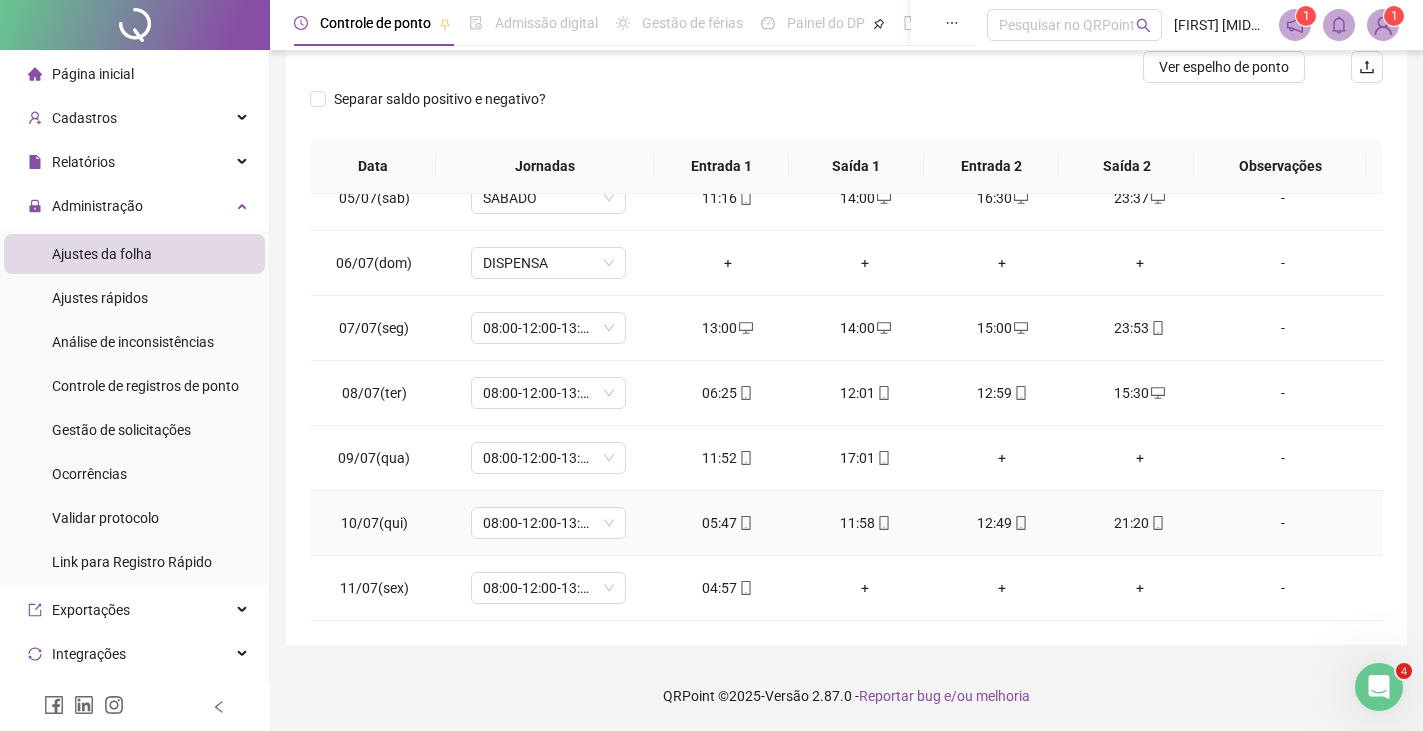 scroll, scrollTop: 0, scrollLeft: 0, axis: both 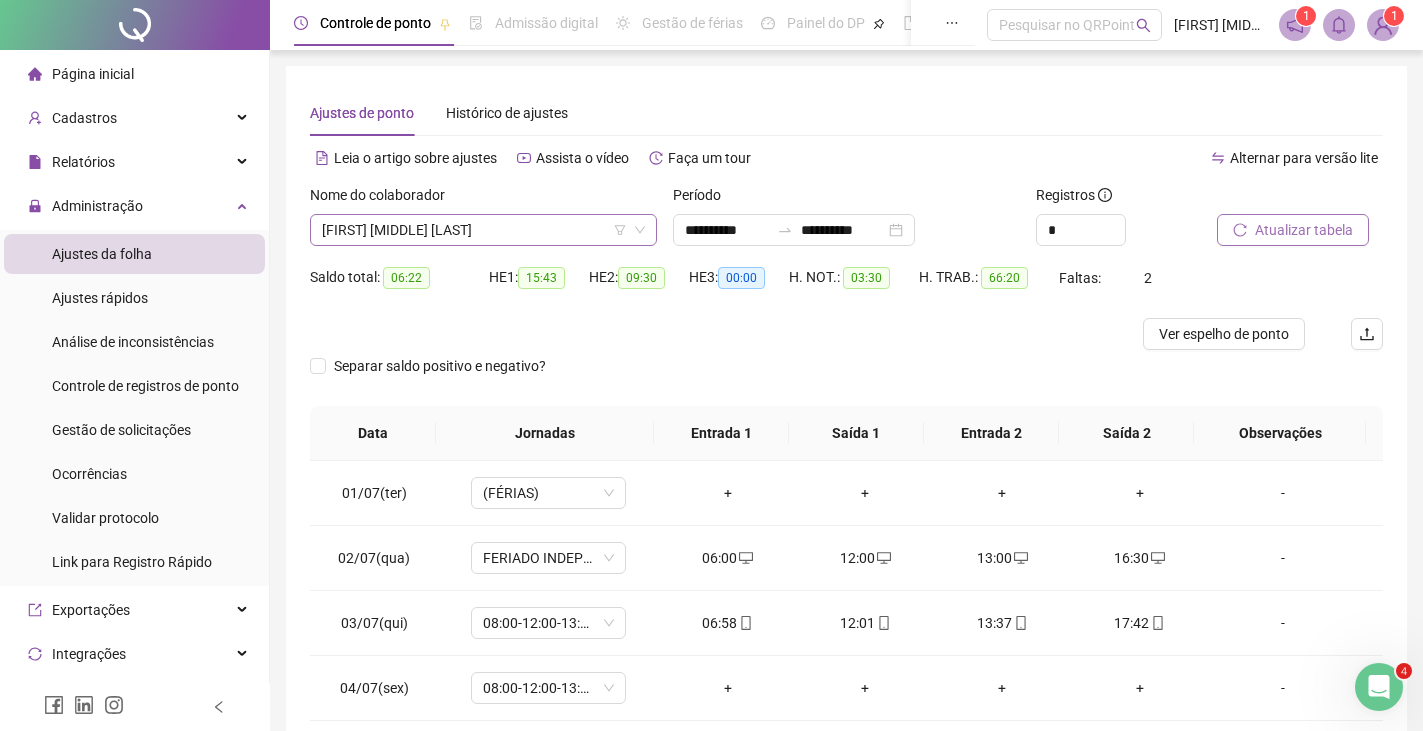 click on "[FIRST] [MIDDLE] [LAST]" at bounding box center (483, 230) 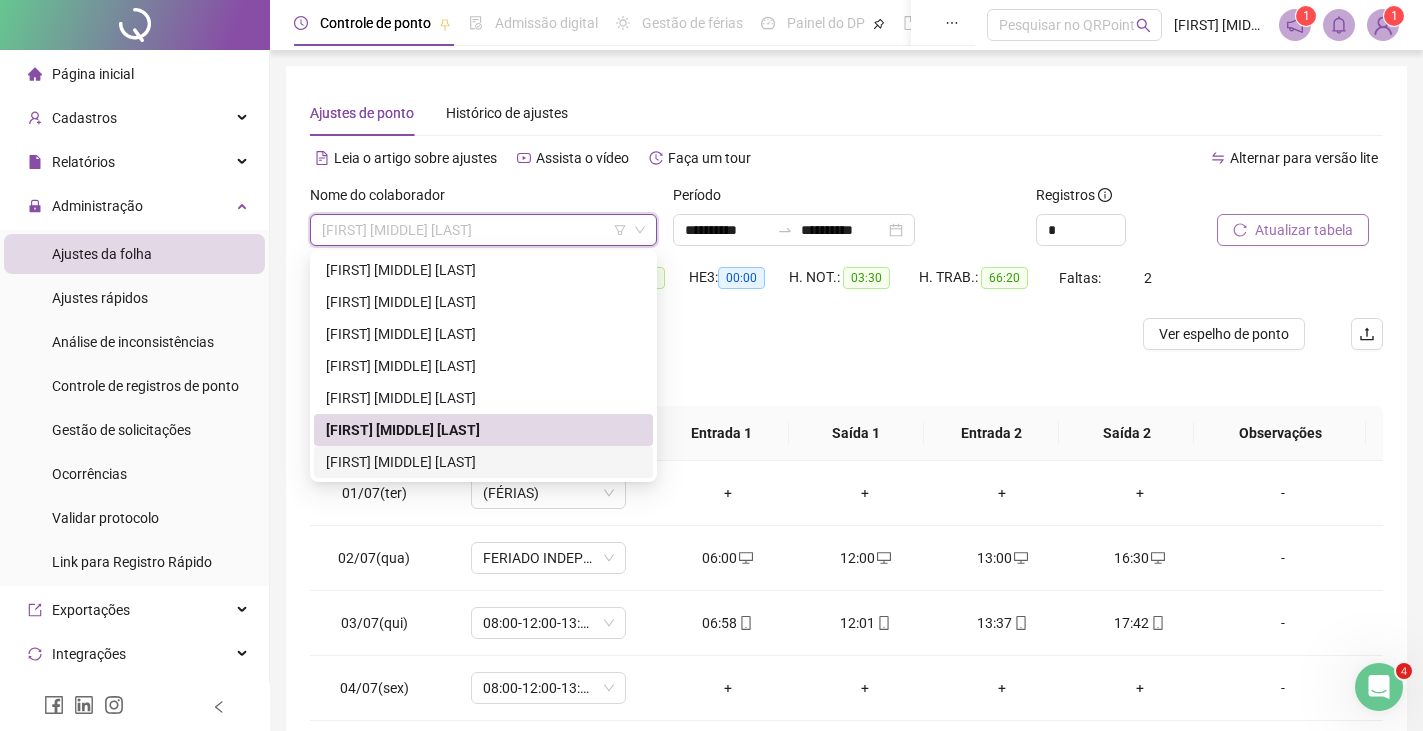 click on "[FIRST] [MIDDLE] [LAST]" at bounding box center [483, 462] 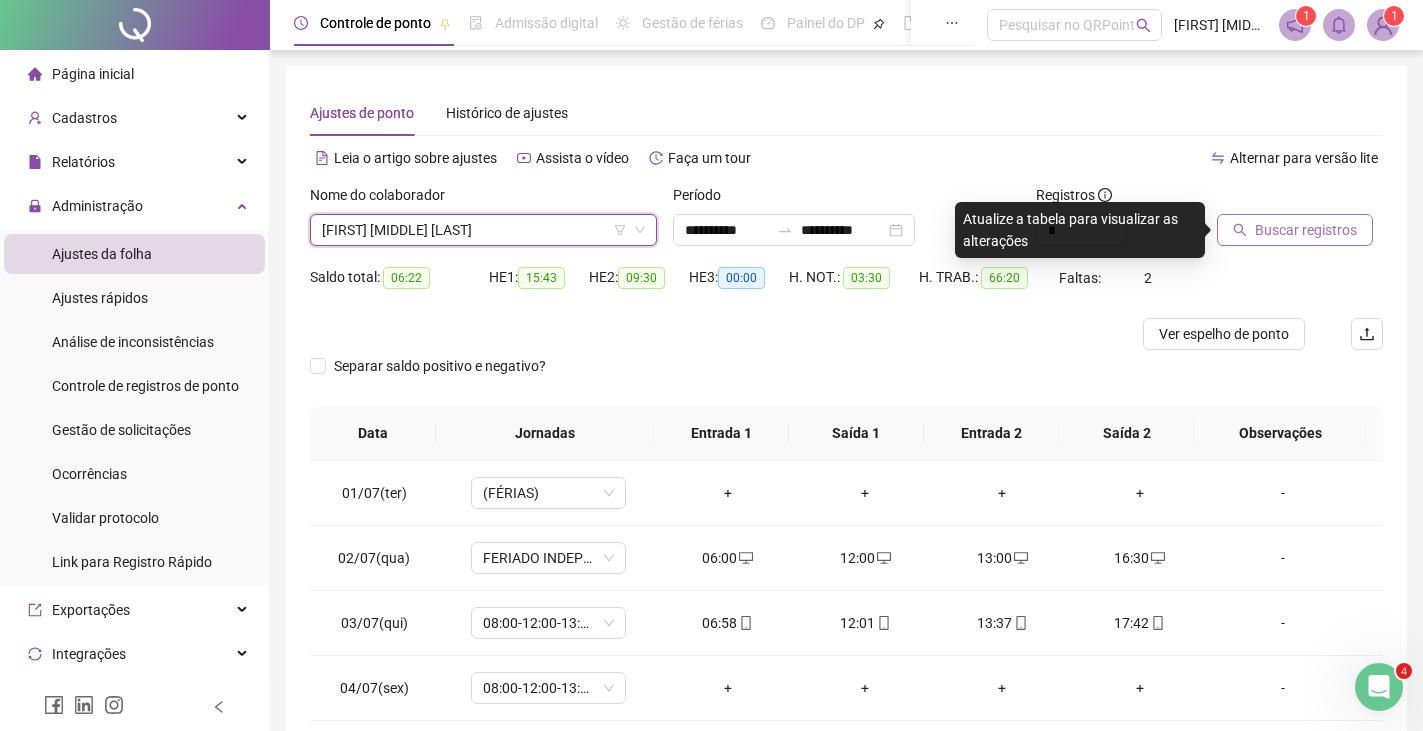 click on "Buscar registros" at bounding box center (1306, 230) 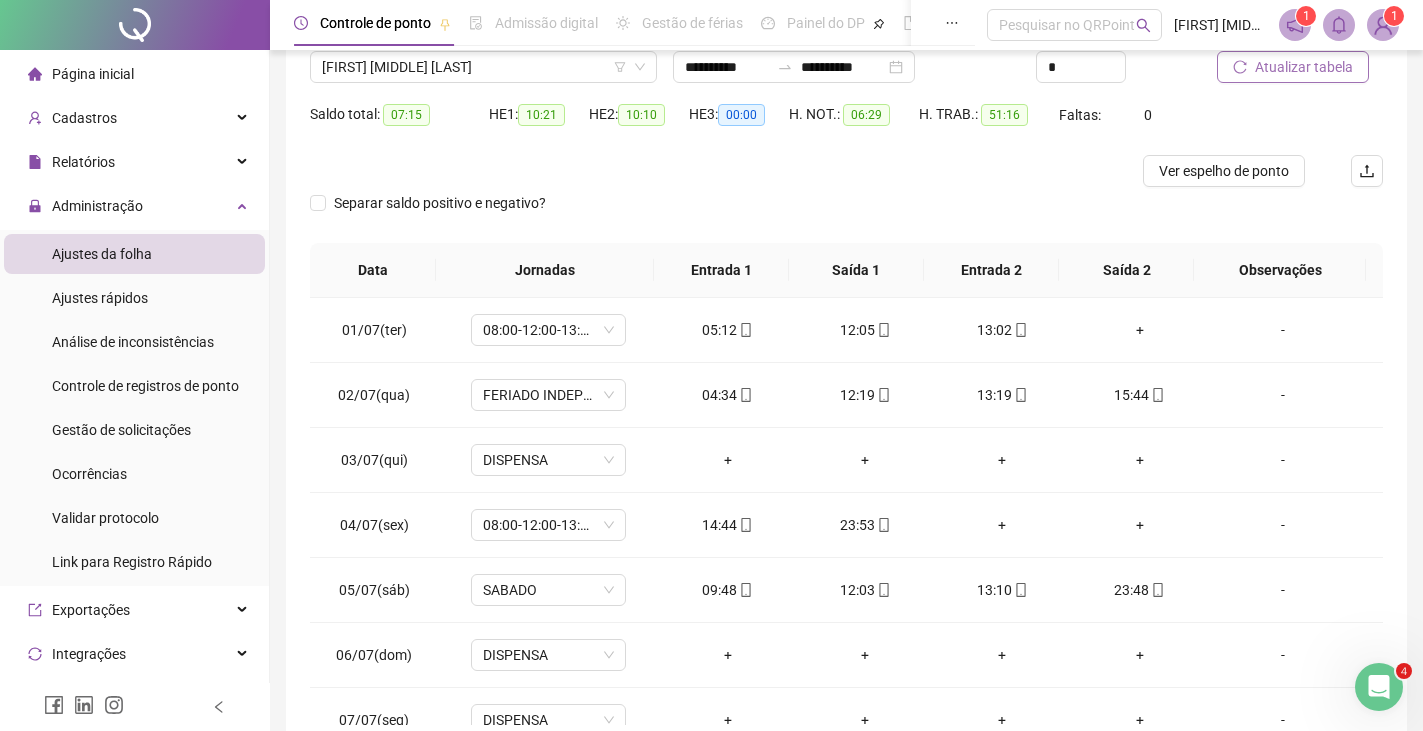 scroll, scrollTop: 267, scrollLeft: 0, axis: vertical 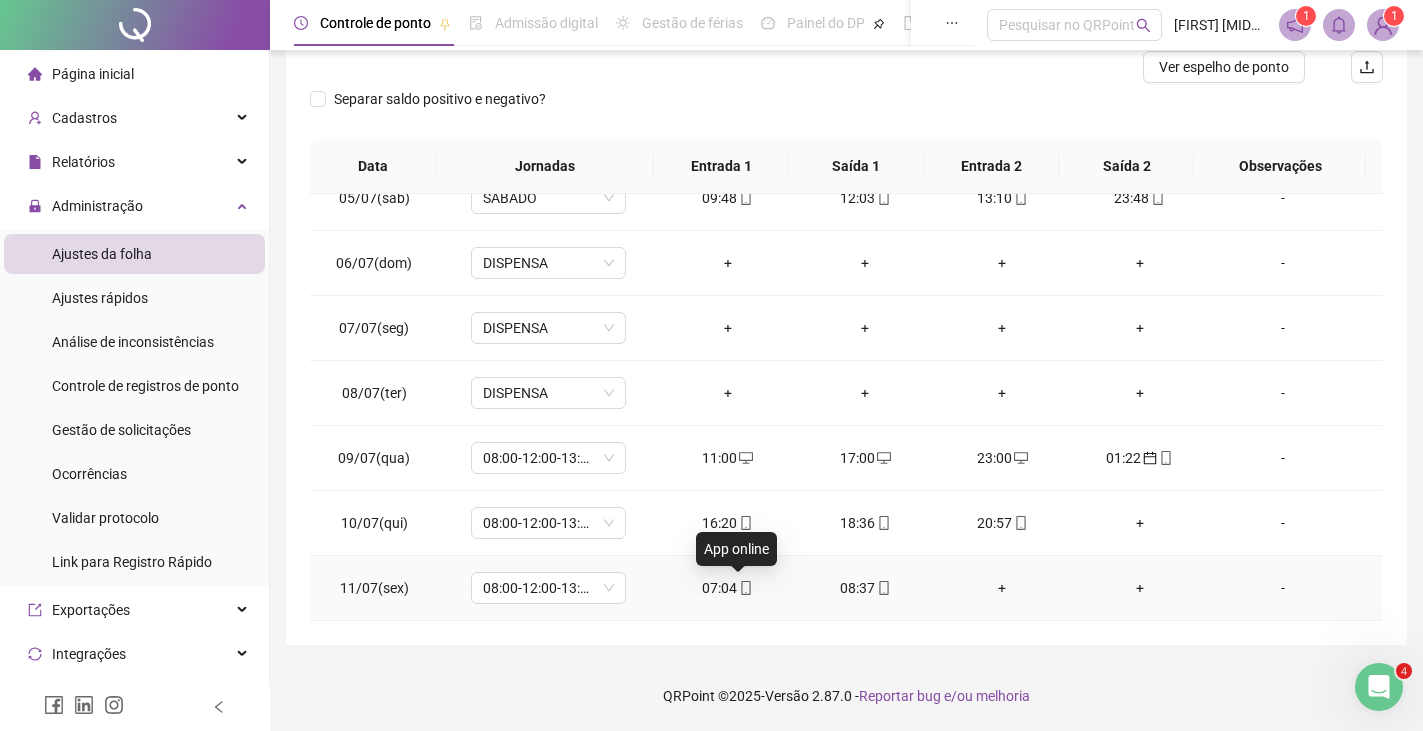 click 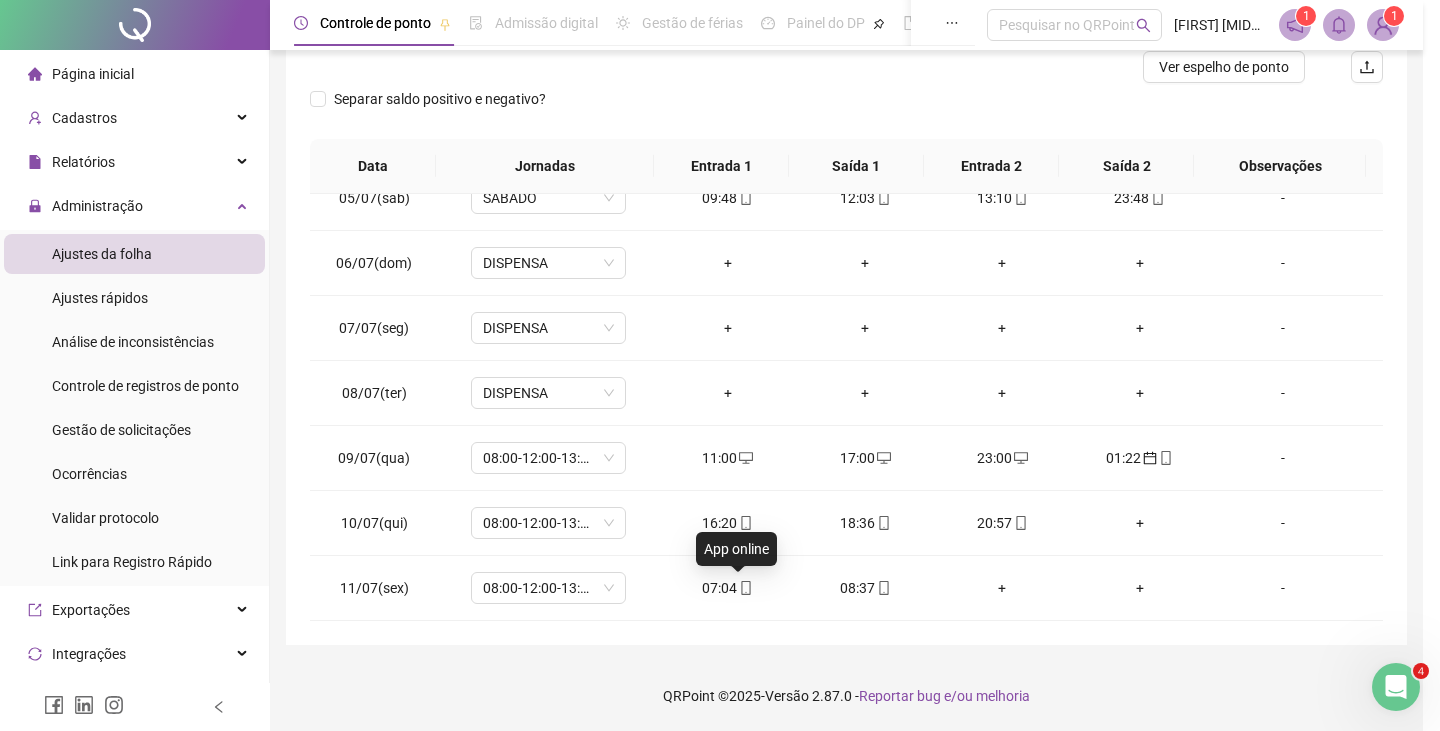 type on "**********" 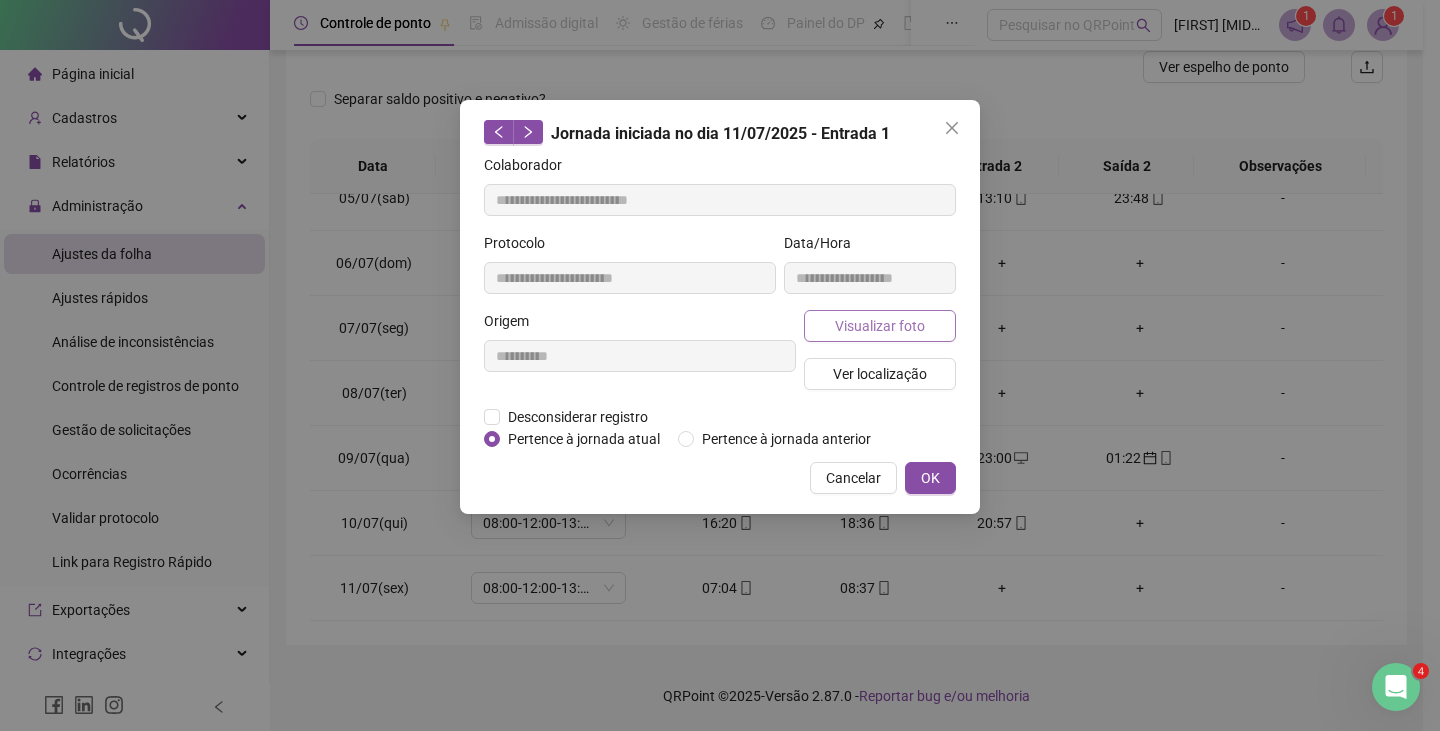 click on "Visualizar foto" at bounding box center (880, 326) 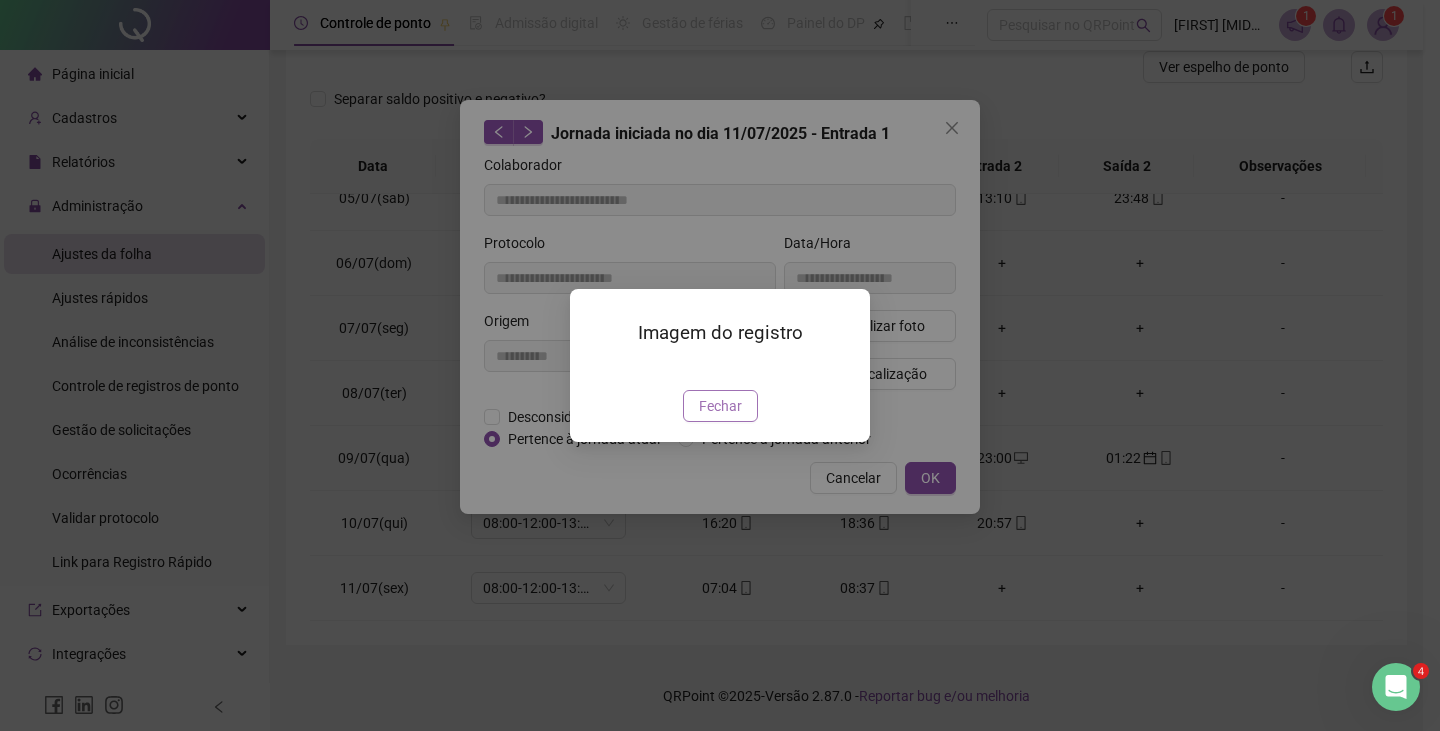click on "Fechar" at bounding box center (720, 406) 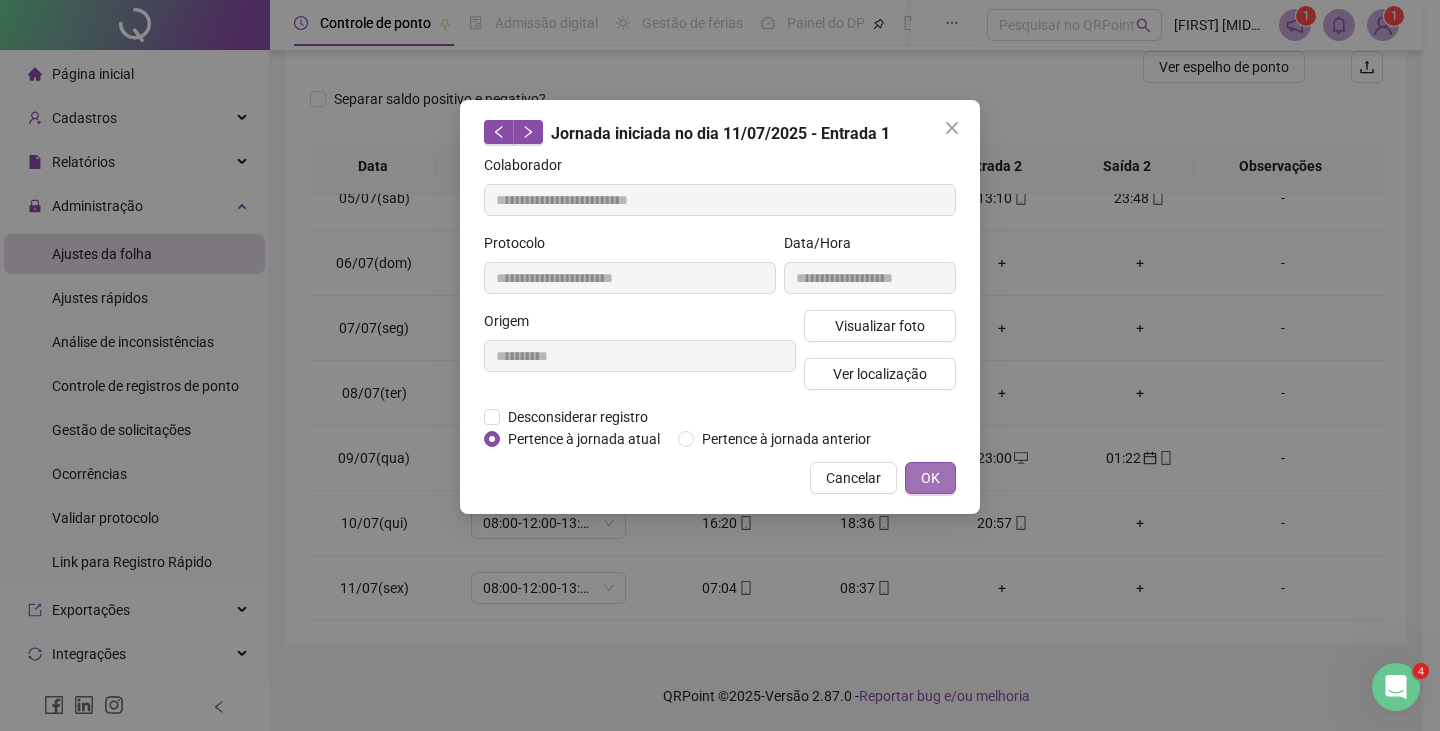 click on "OK" at bounding box center (930, 478) 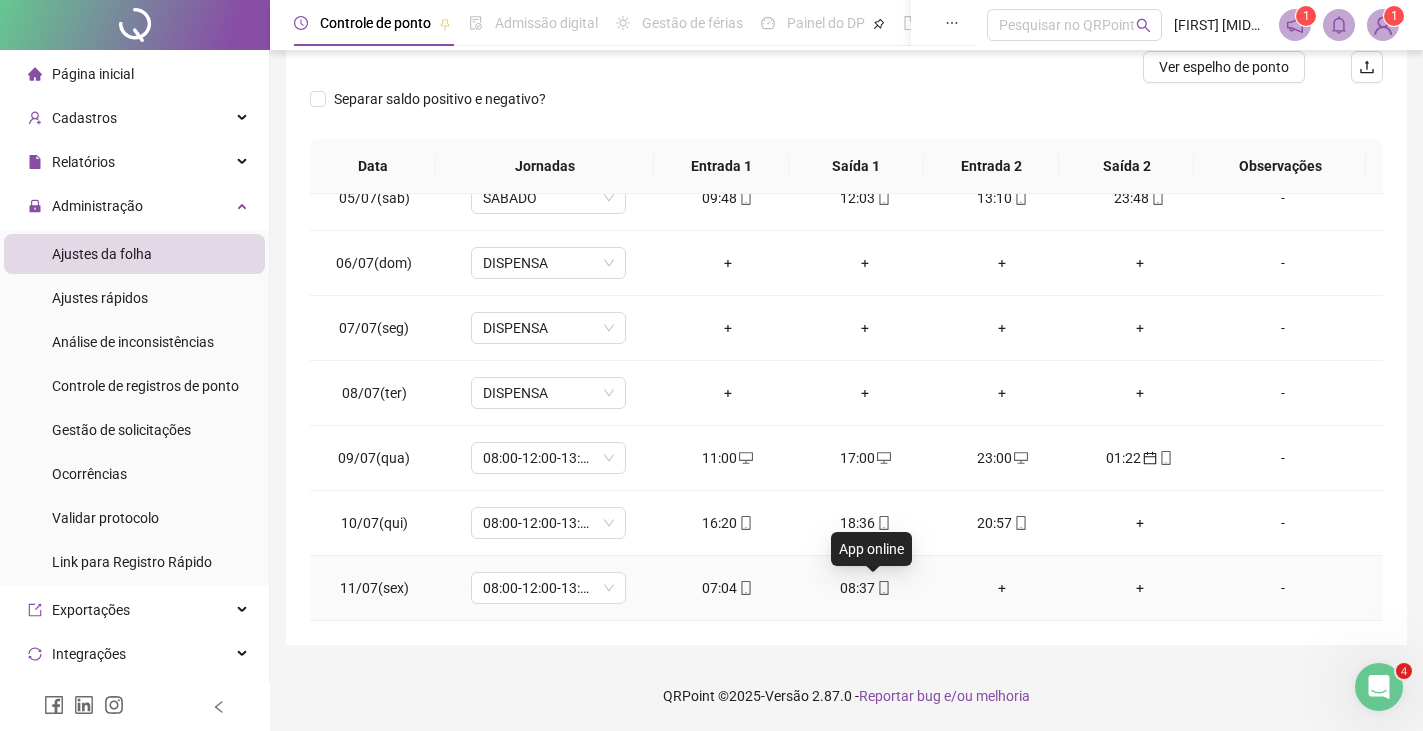 click 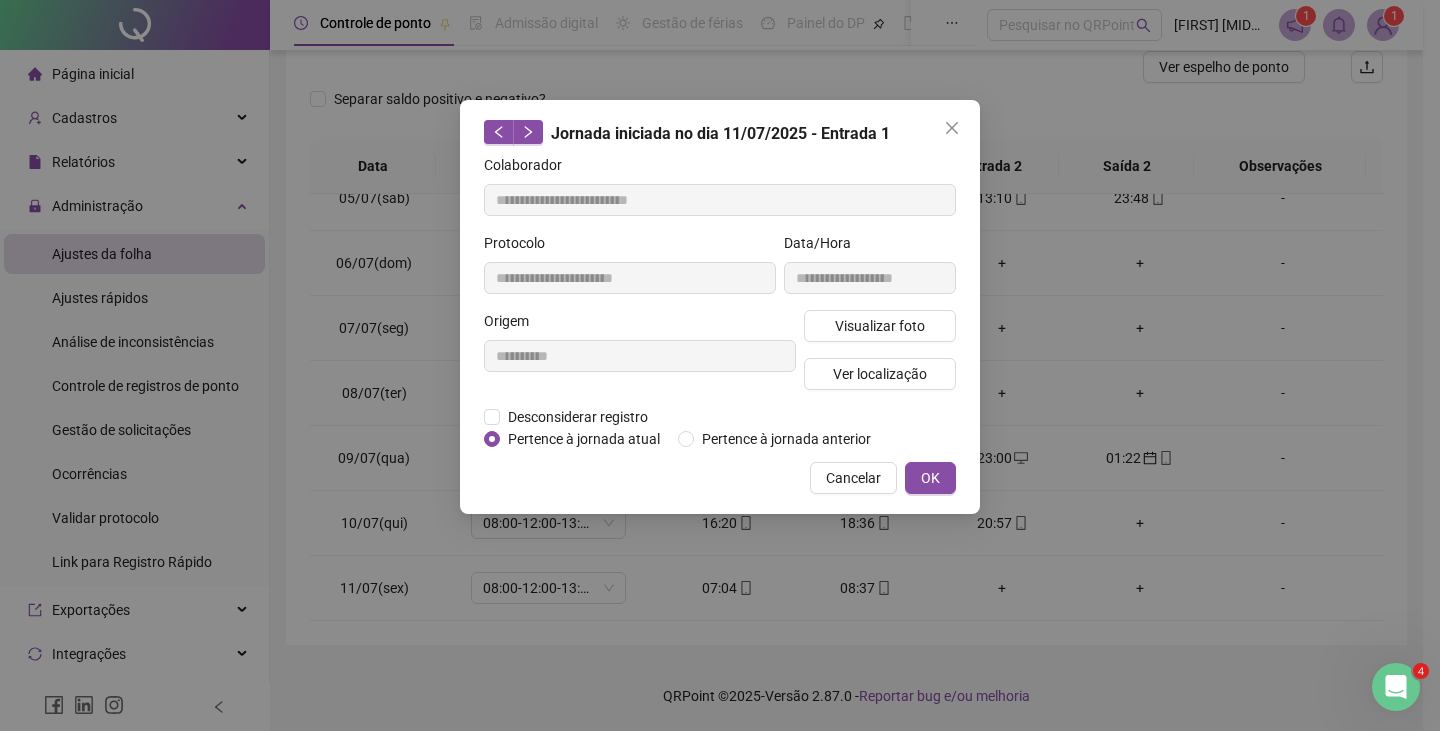 type on "**********" 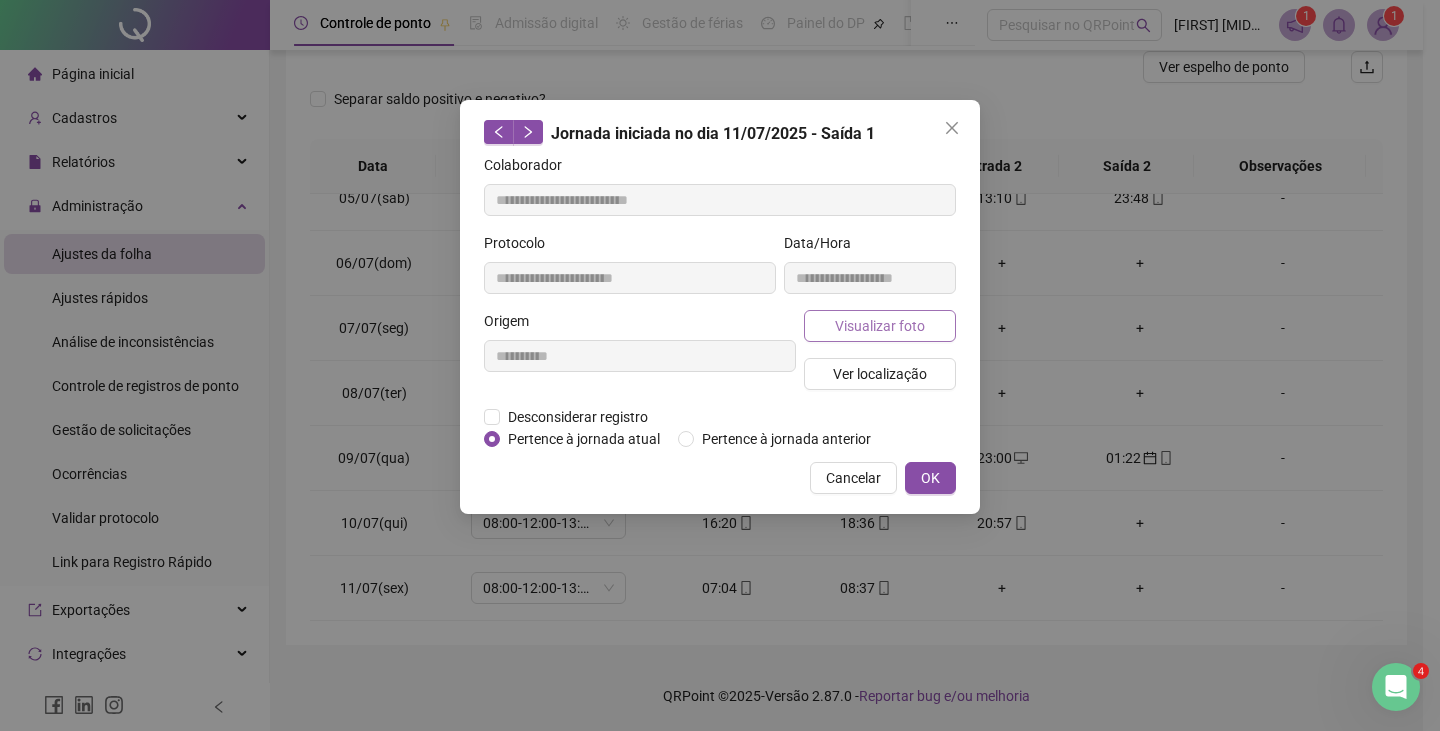 click on "Visualizar foto" at bounding box center [880, 326] 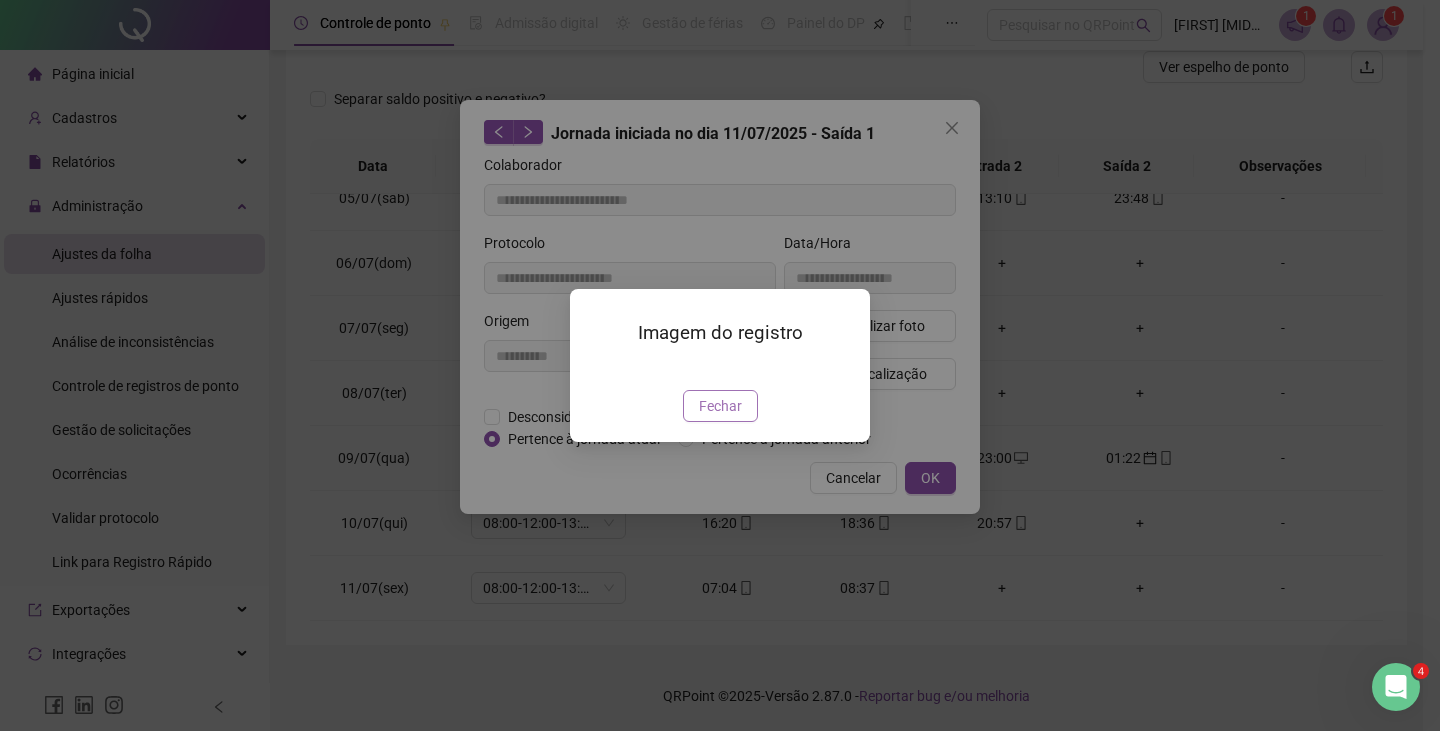 click on "Fechar" at bounding box center [720, 406] 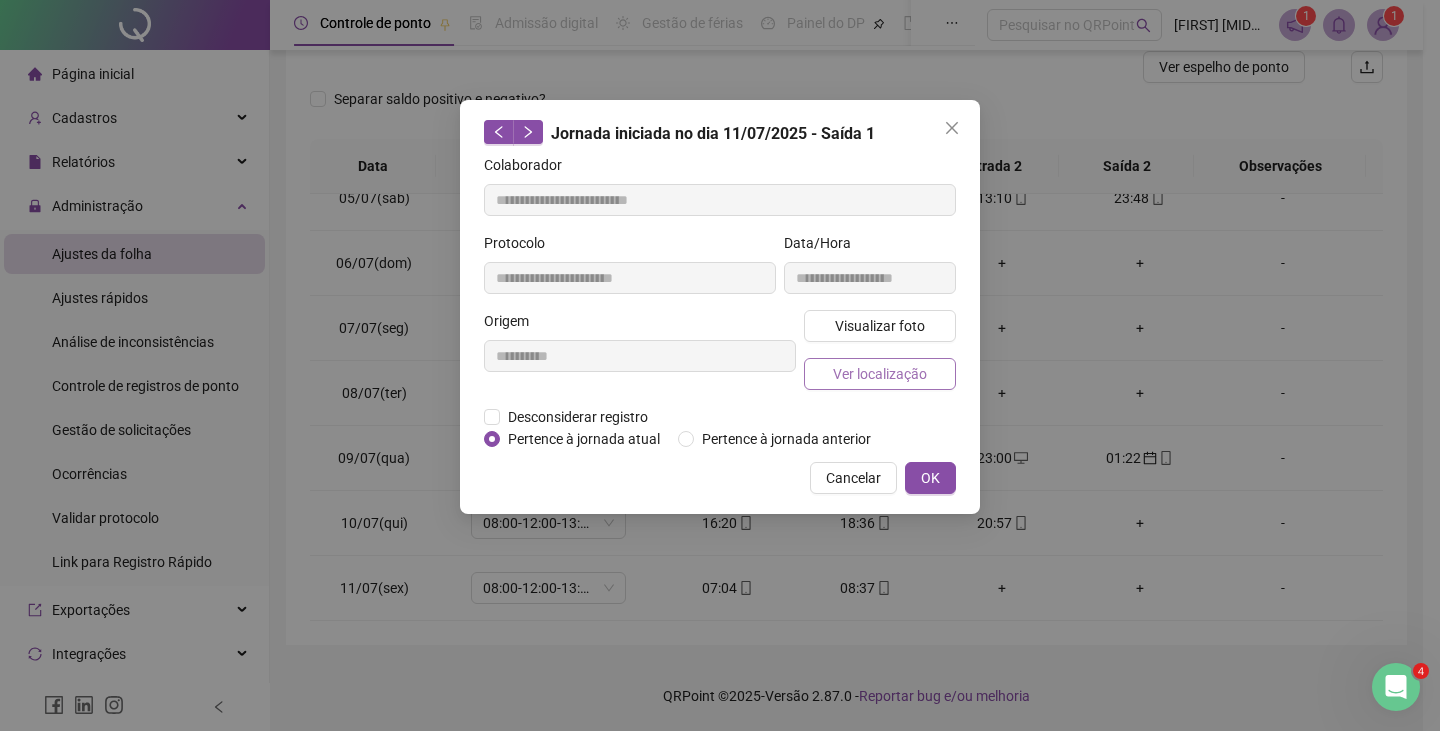 click on "Ver localização" at bounding box center (880, 374) 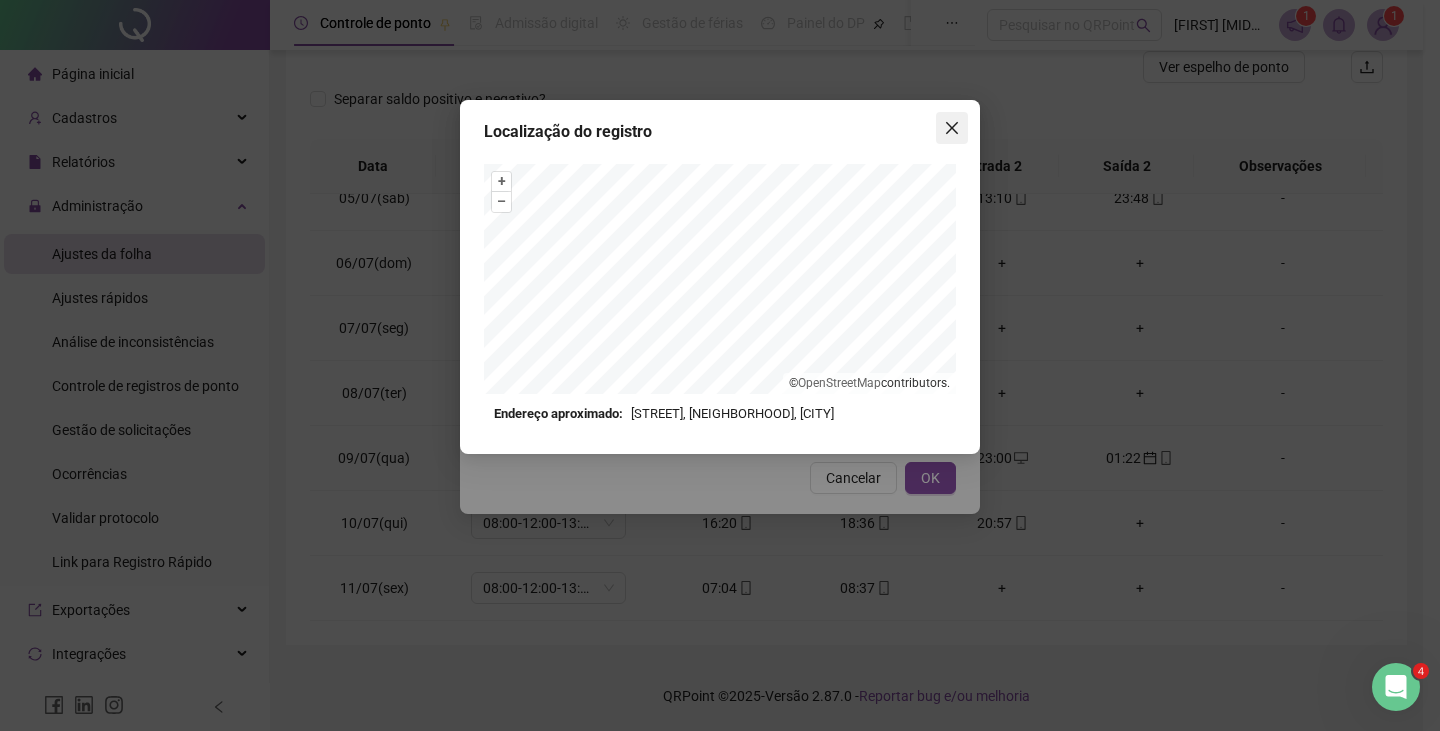 click at bounding box center [952, 128] 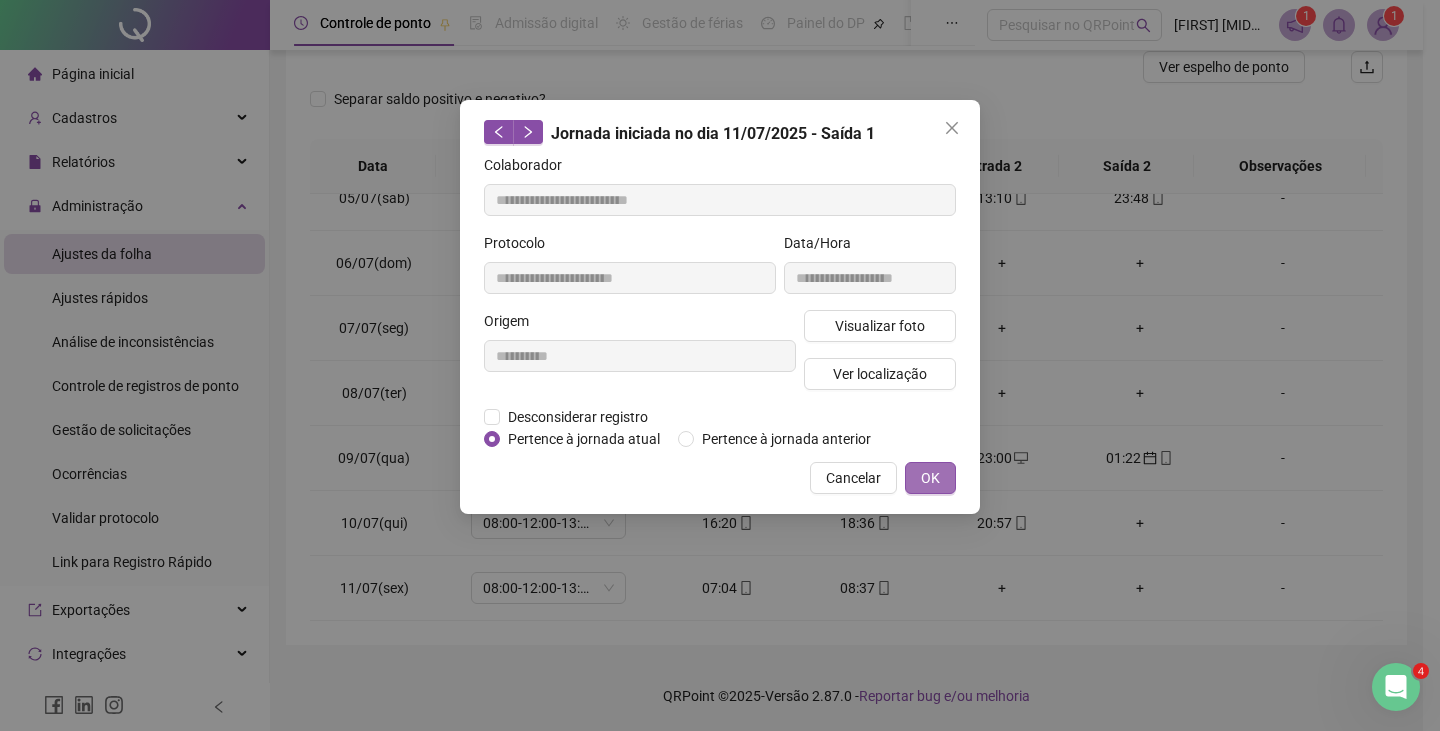 click on "OK" at bounding box center [930, 478] 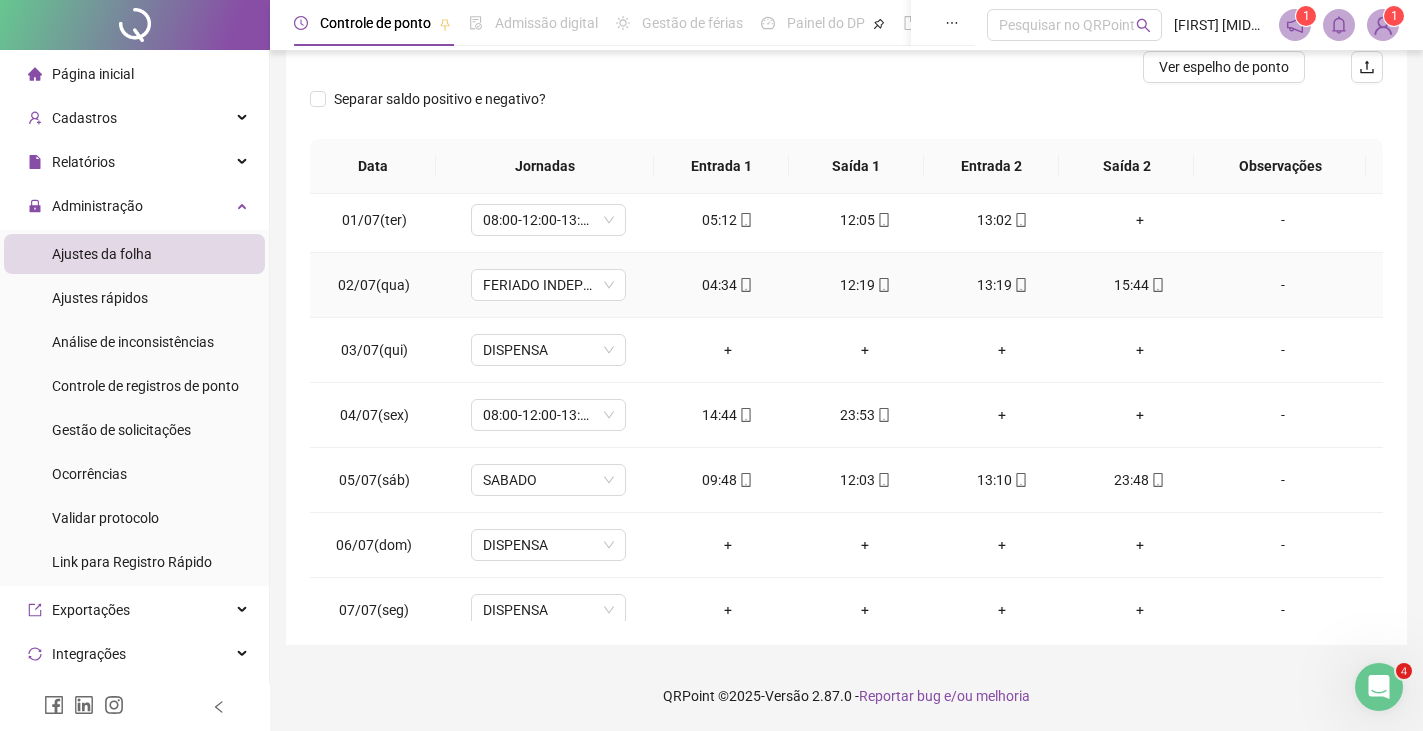 scroll, scrollTop: 0, scrollLeft: 0, axis: both 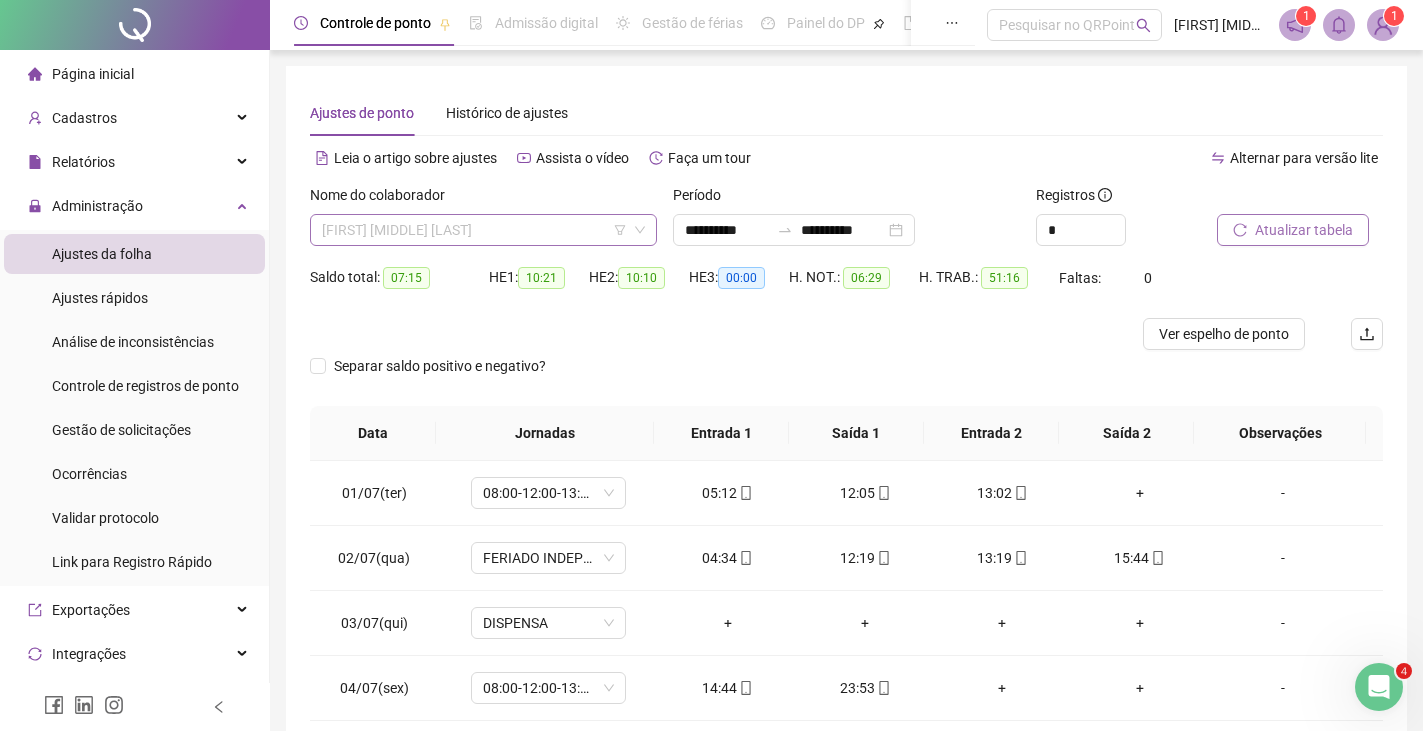 click on "[FIRST] [MIDDLE] [LAST]" at bounding box center [483, 230] 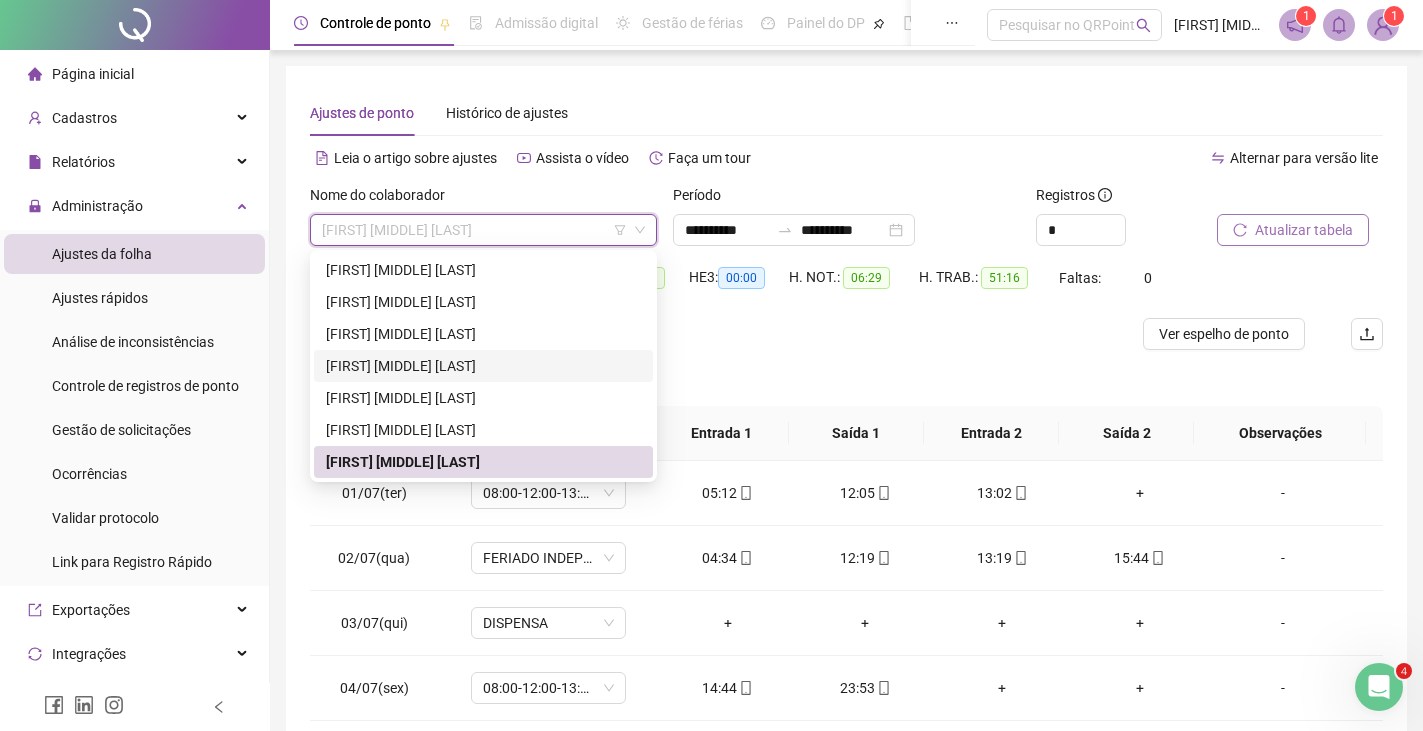 click on "[FIRST] [MIDDLE] [LAST]" at bounding box center [483, 366] 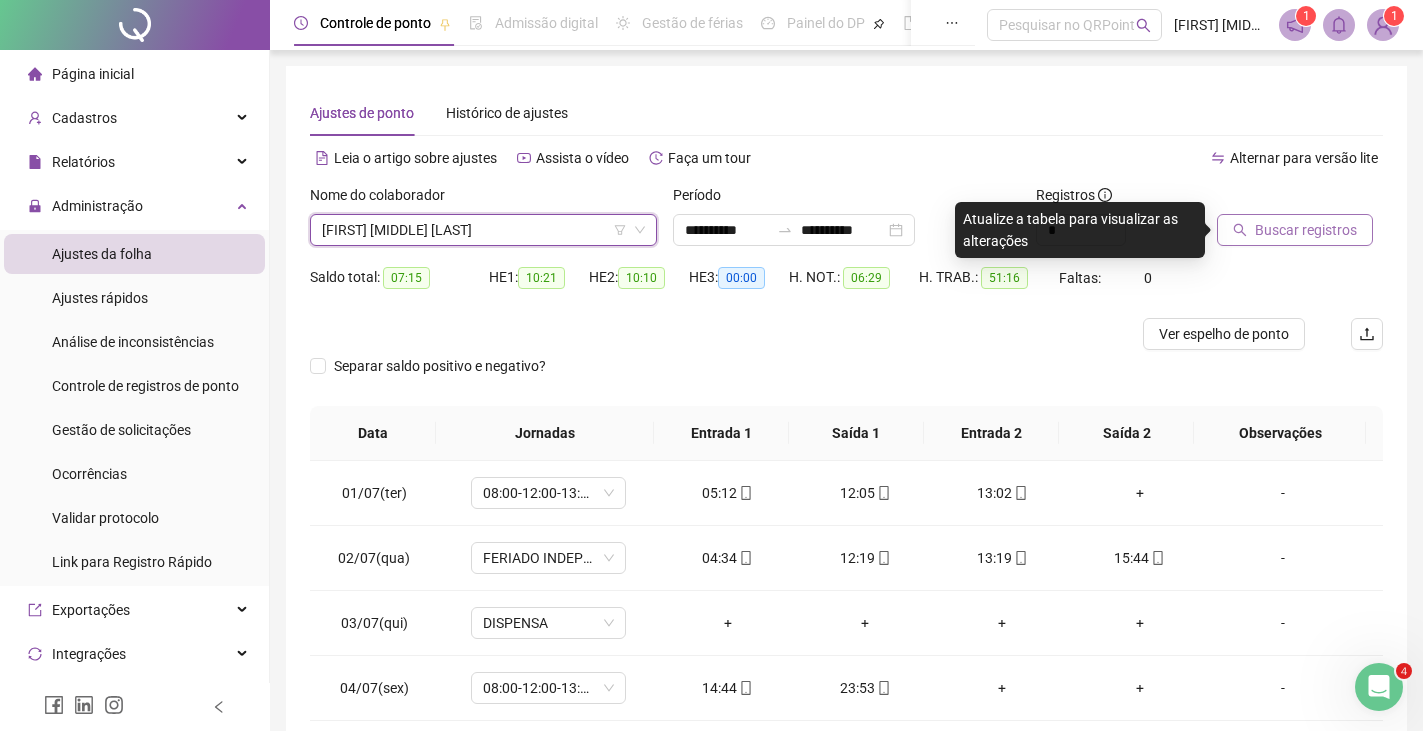 click on "Buscar registros" at bounding box center (1306, 230) 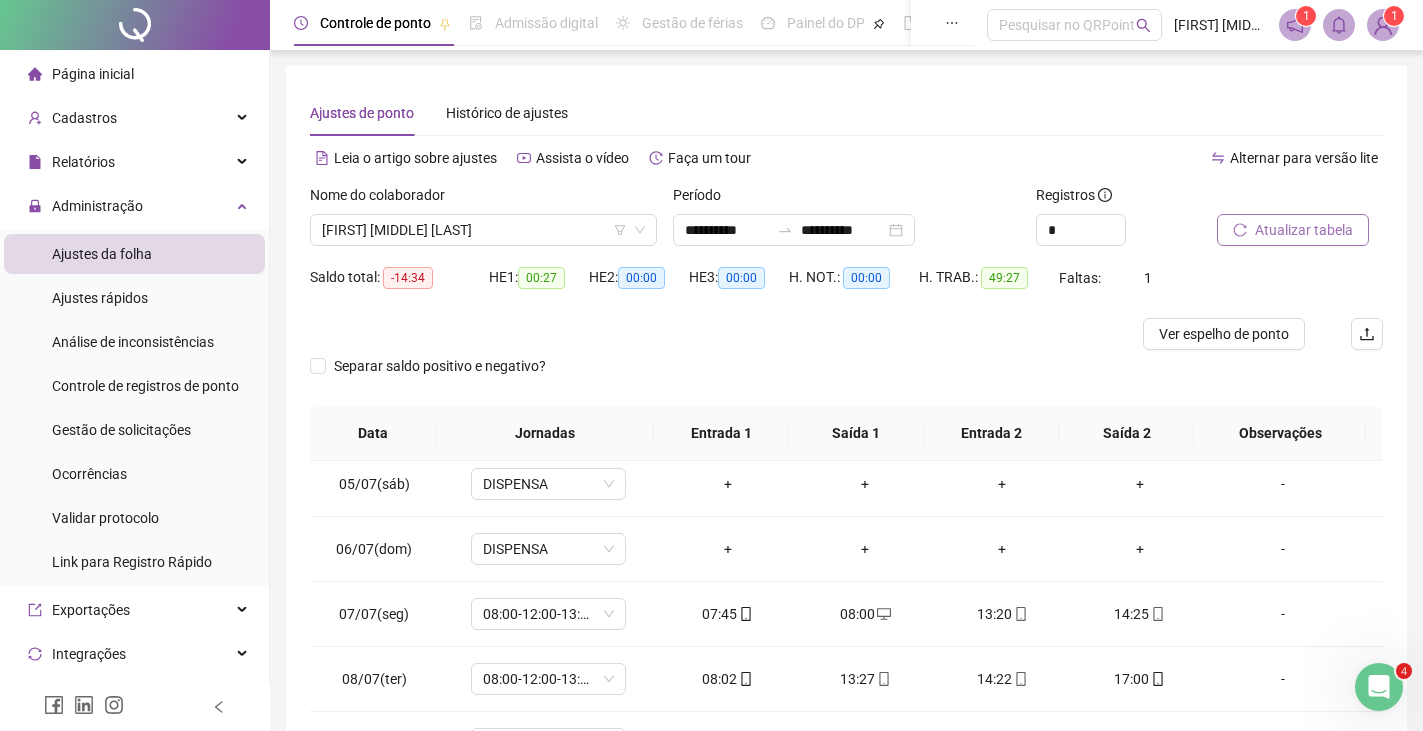 scroll, scrollTop: 288, scrollLeft: 0, axis: vertical 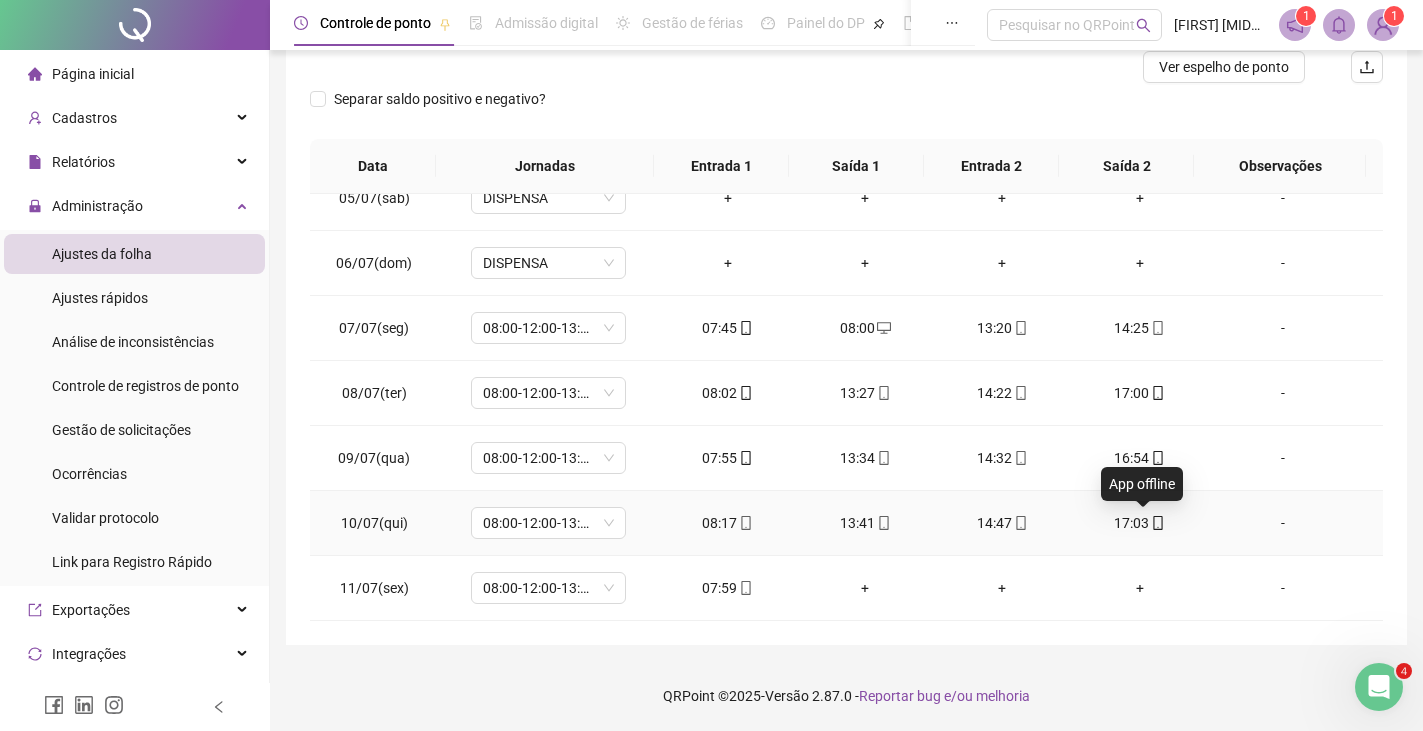 click 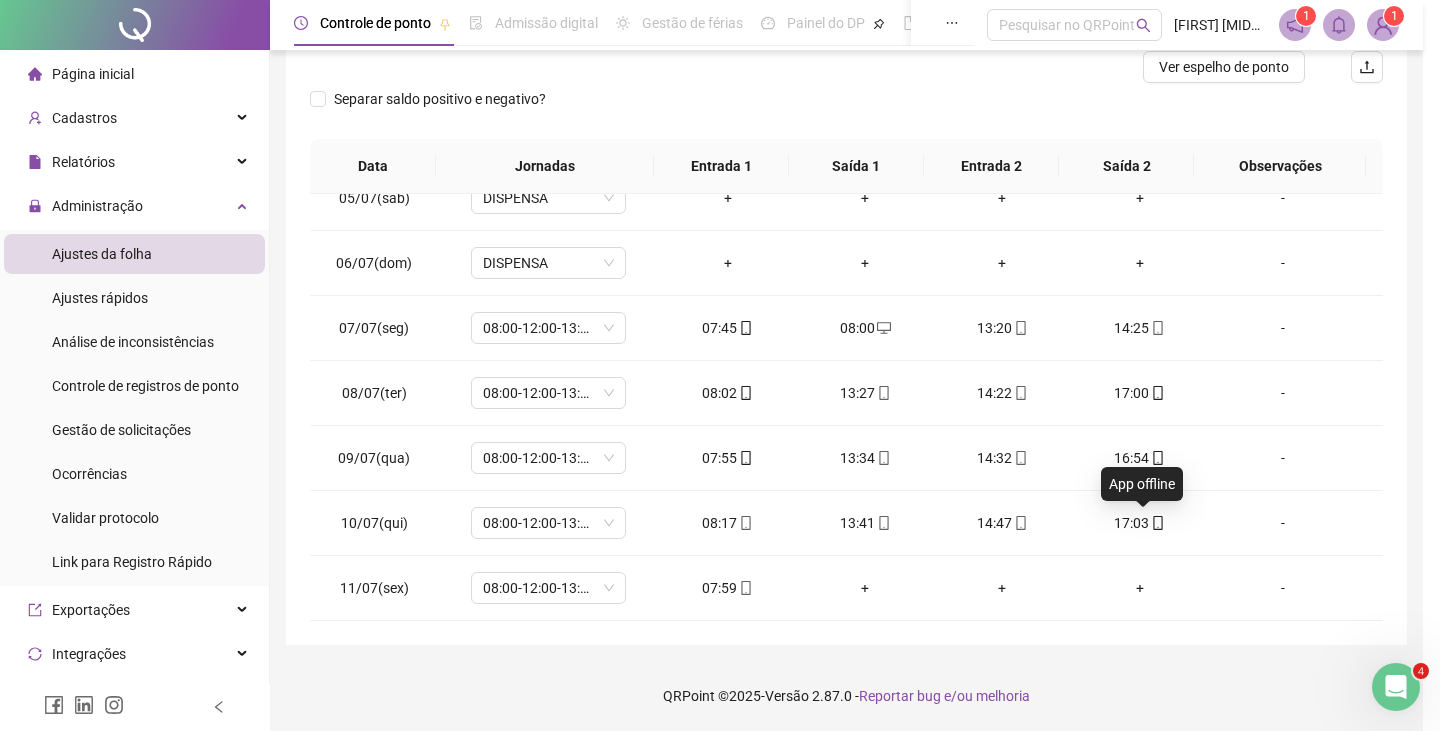 type on "**********" 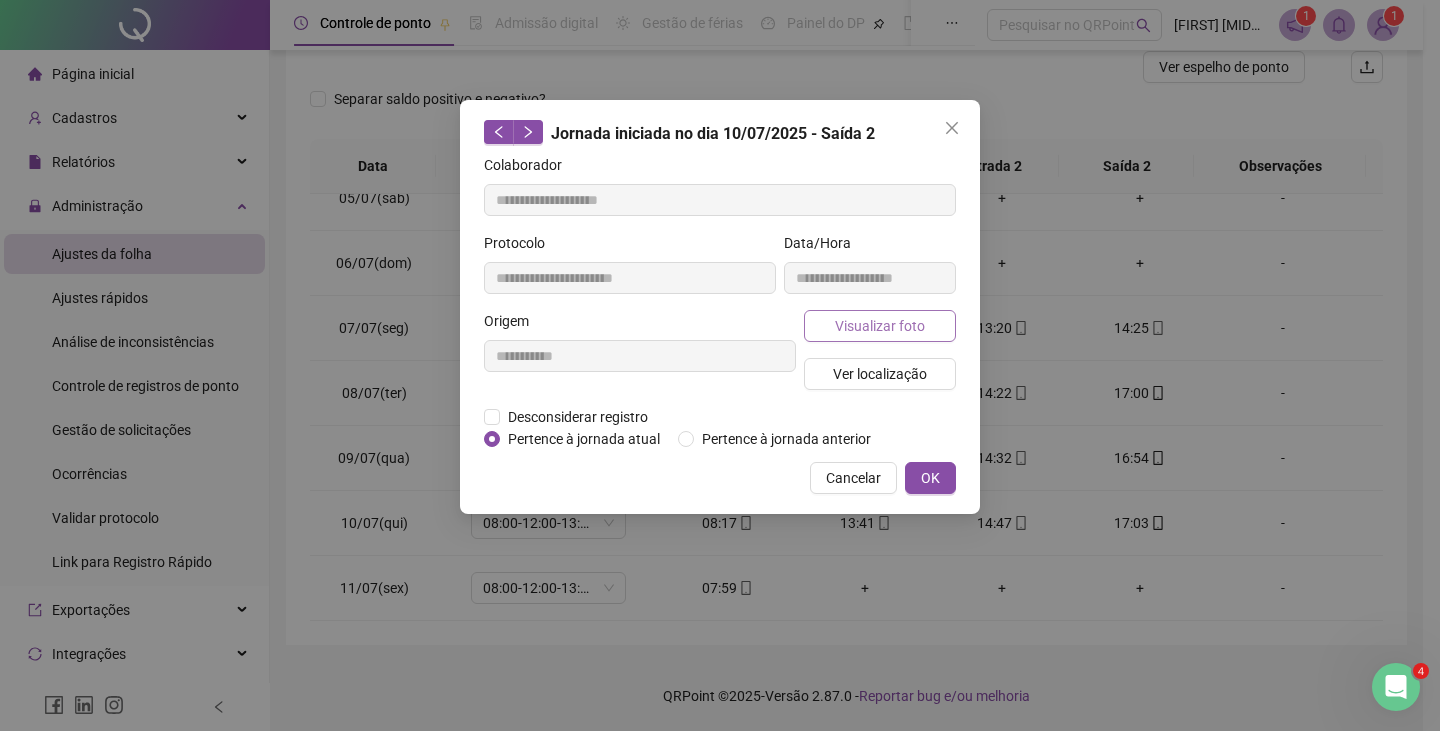 click on "Visualizar foto" at bounding box center [880, 326] 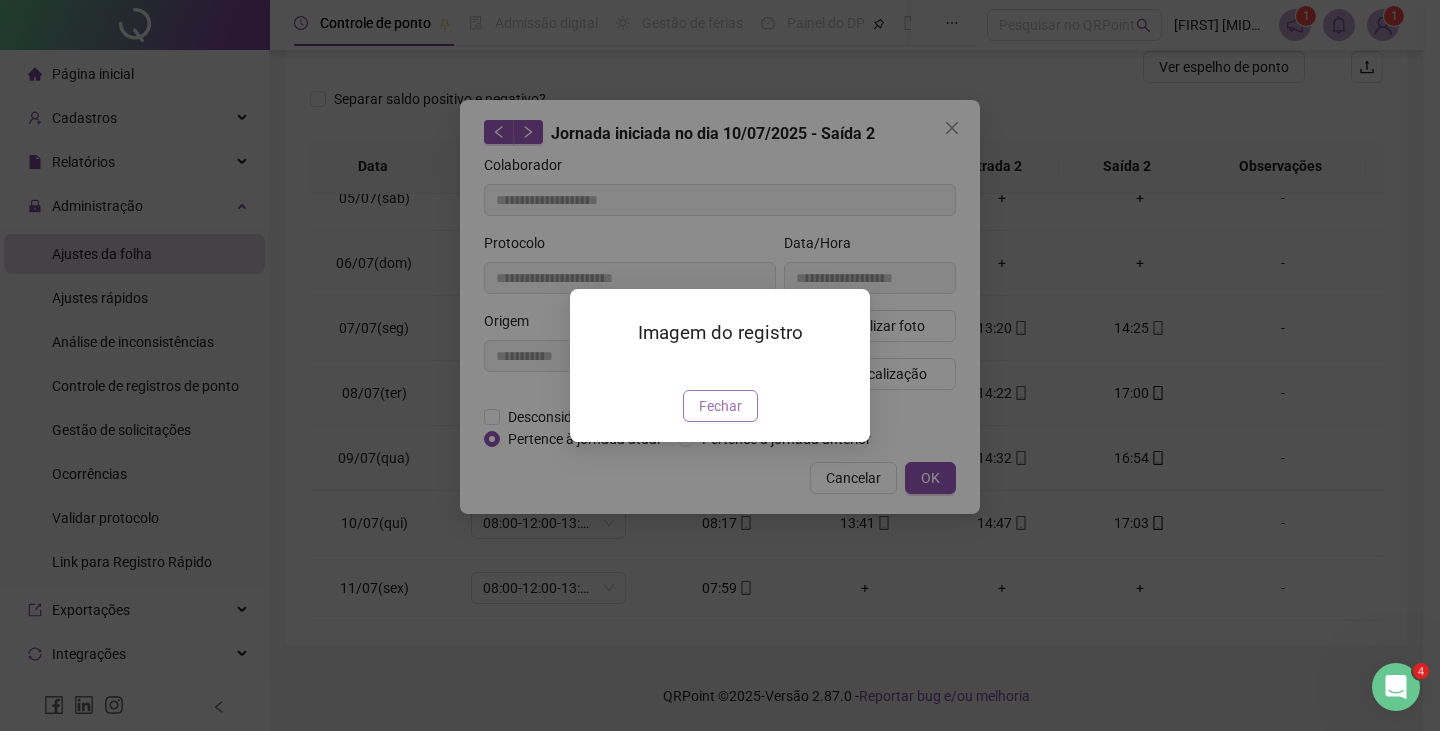 click on "Fechar" at bounding box center (720, 406) 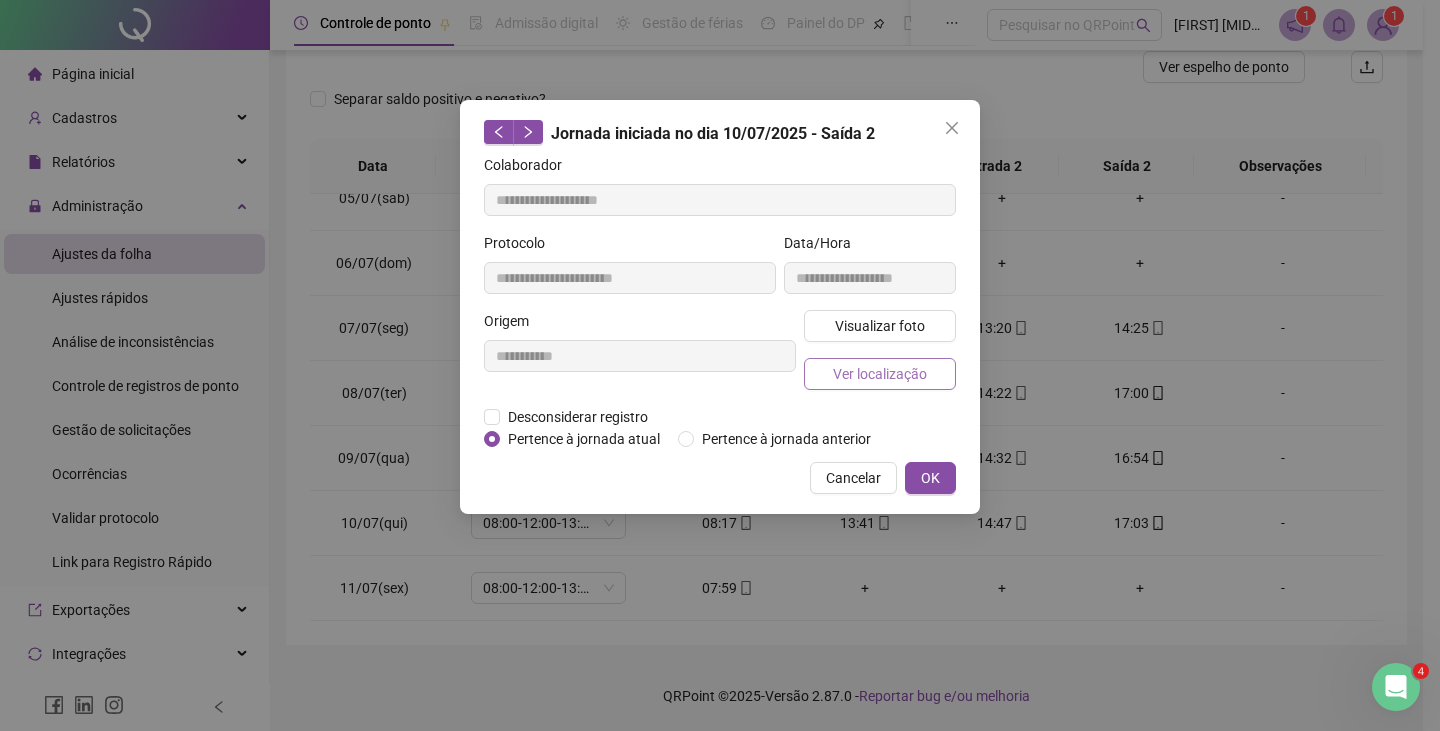 click on "Ver localização" at bounding box center (880, 374) 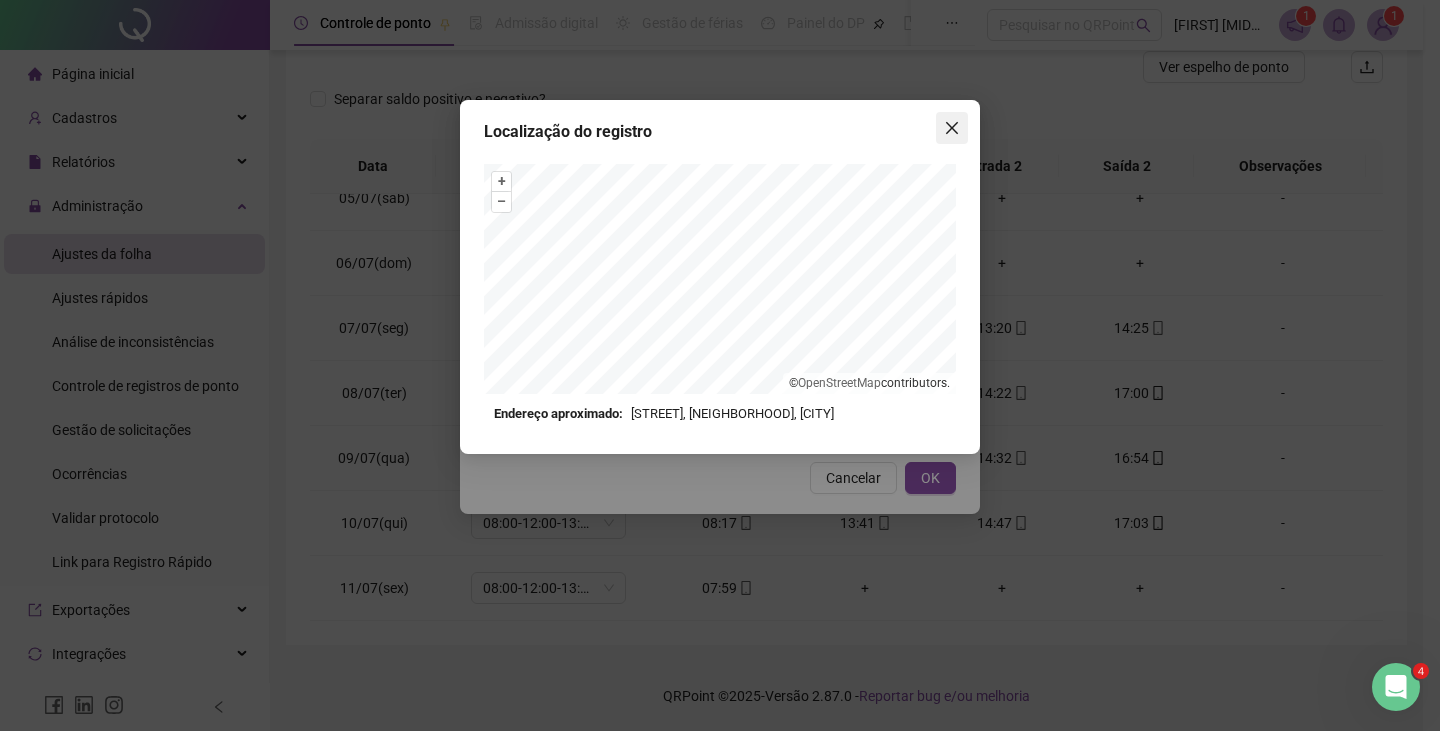 click 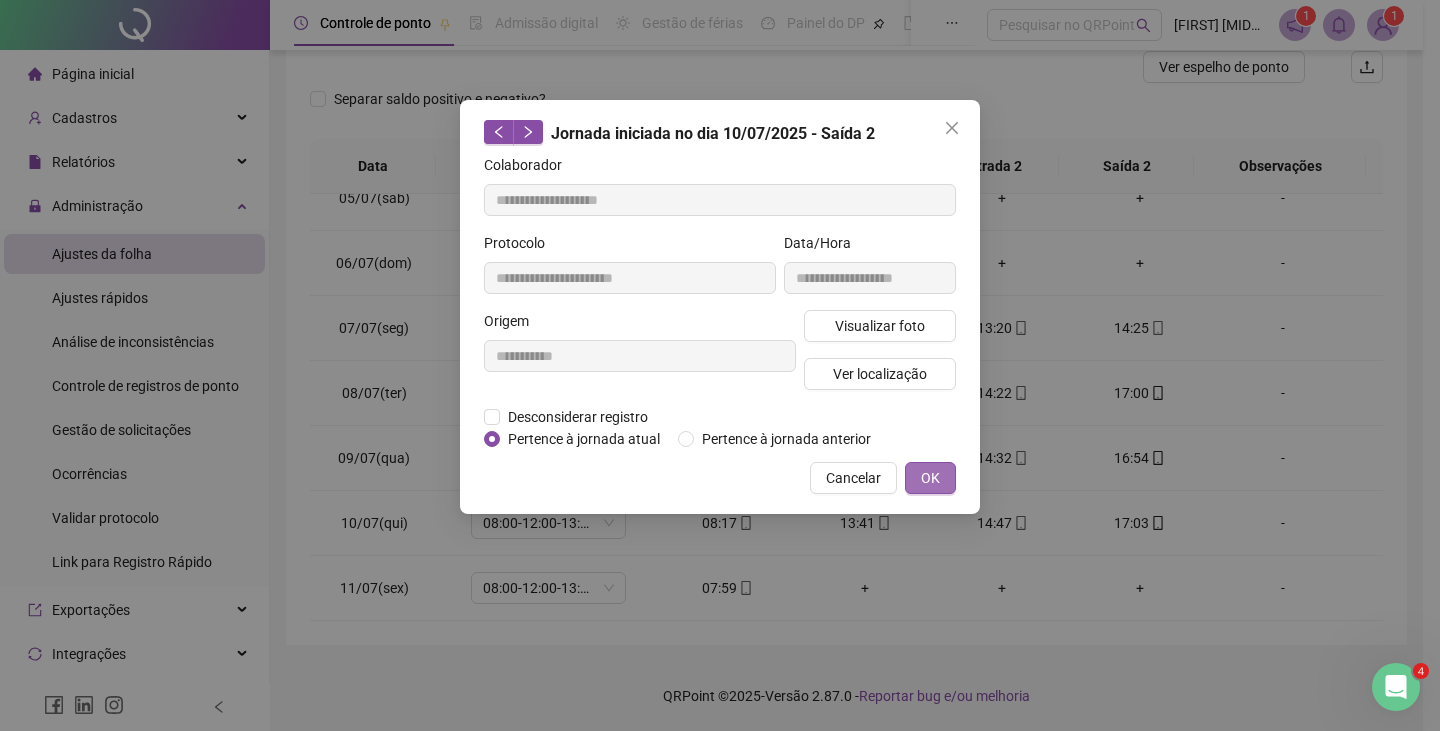 click on "OK" at bounding box center [930, 478] 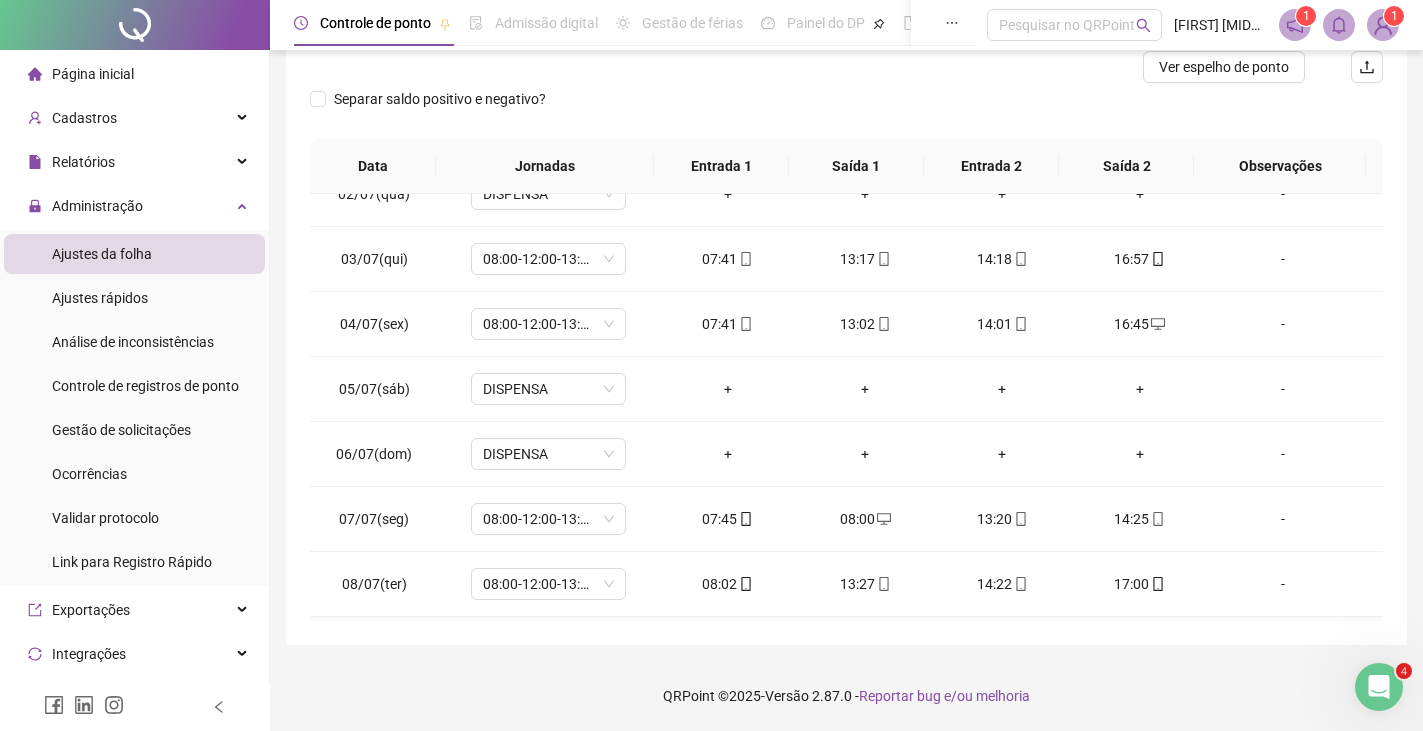 scroll, scrollTop: 0, scrollLeft: 0, axis: both 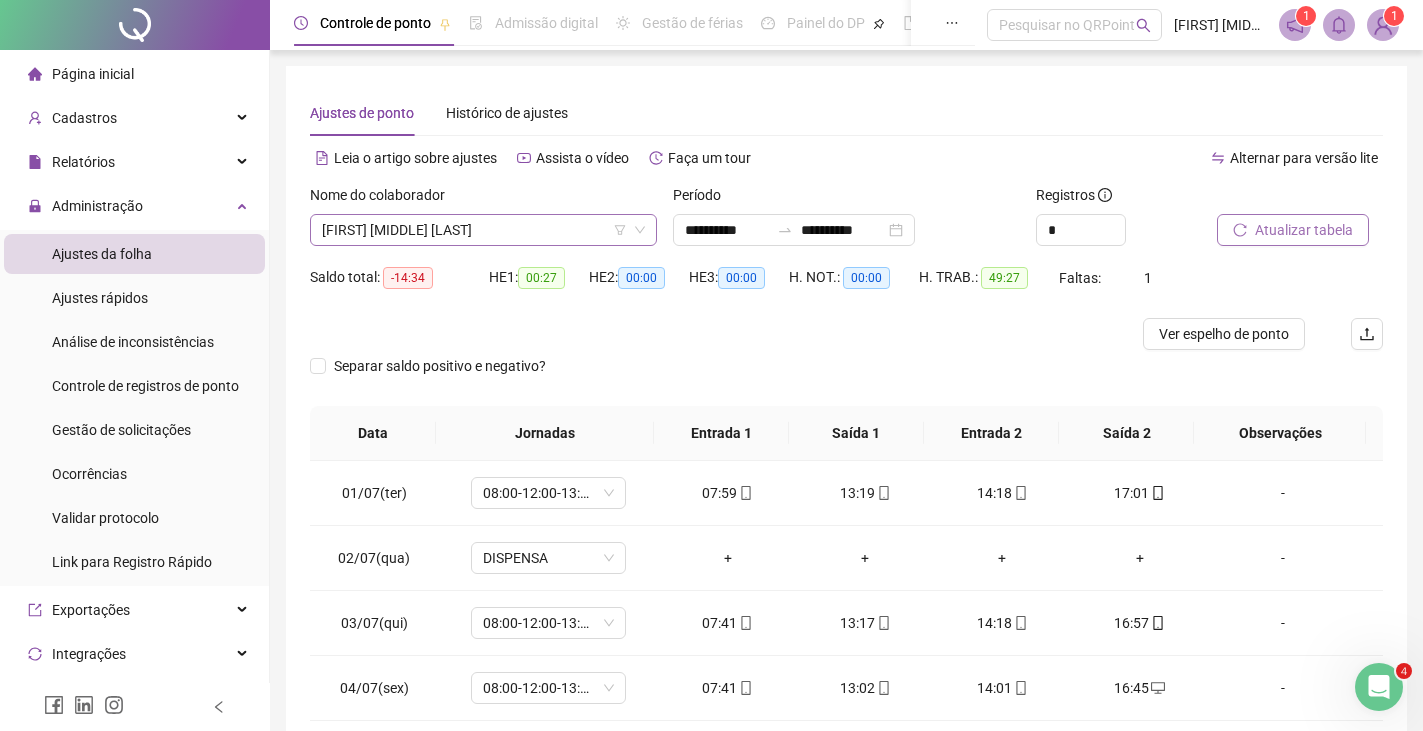click on "[FIRST] [MIDDLE] [LAST]" at bounding box center [483, 230] 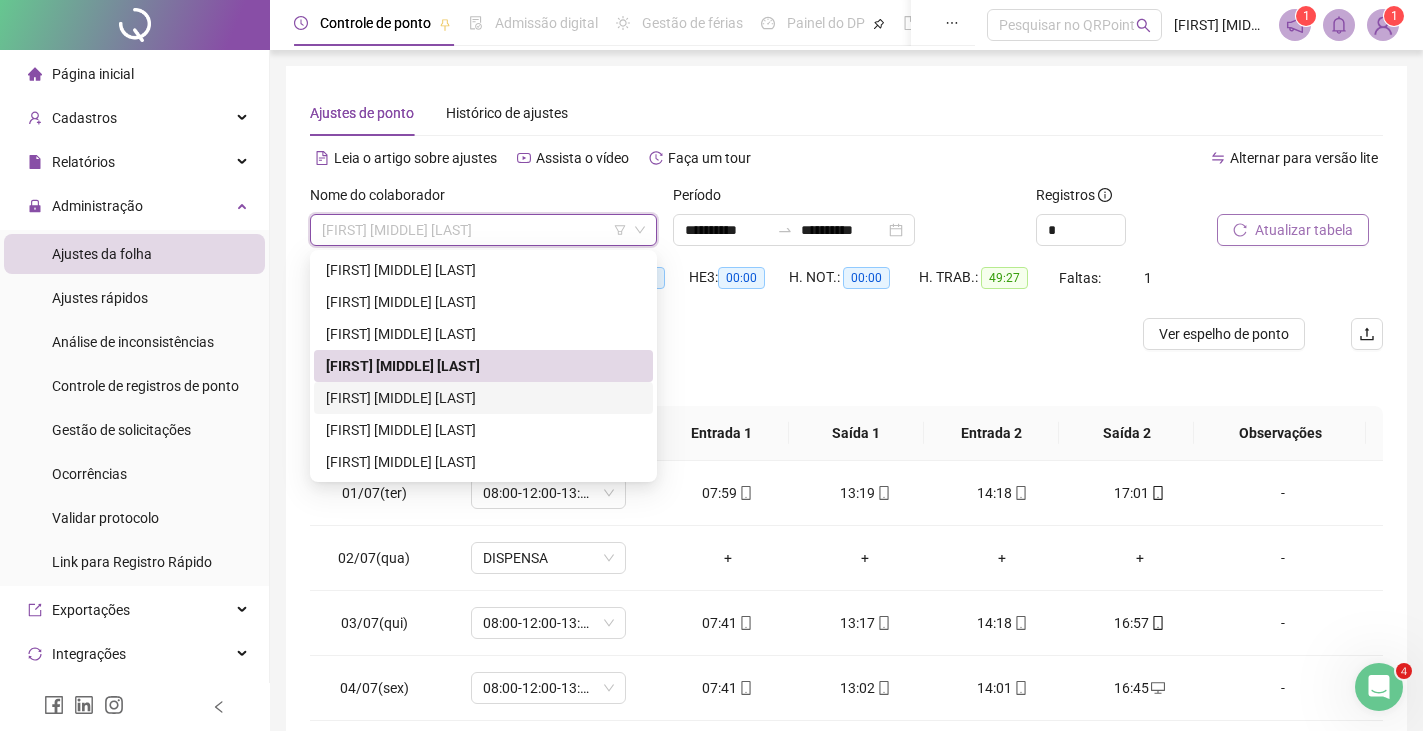 click on "[FIRST] [MIDDLE] [LAST]" at bounding box center [483, 398] 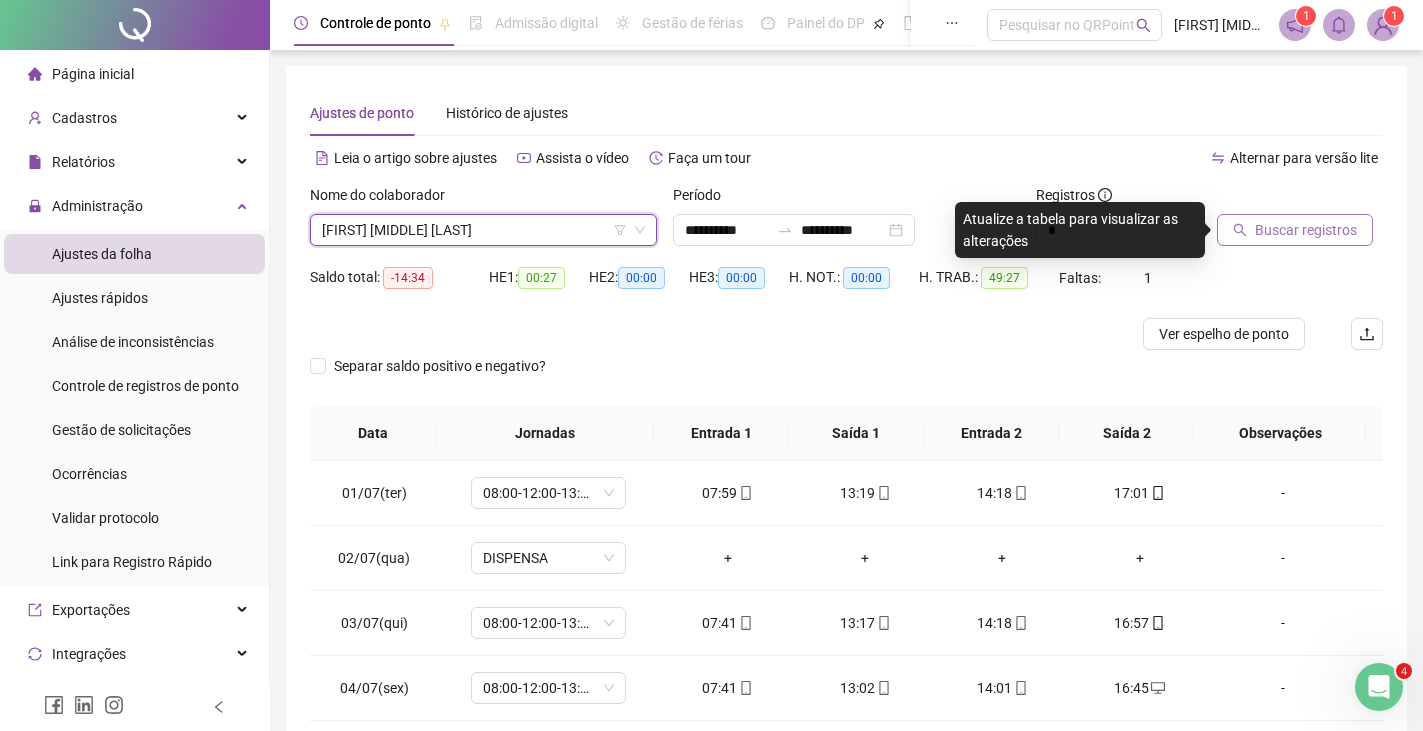 click on "Buscar registros" at bounding box center (1306, 230) 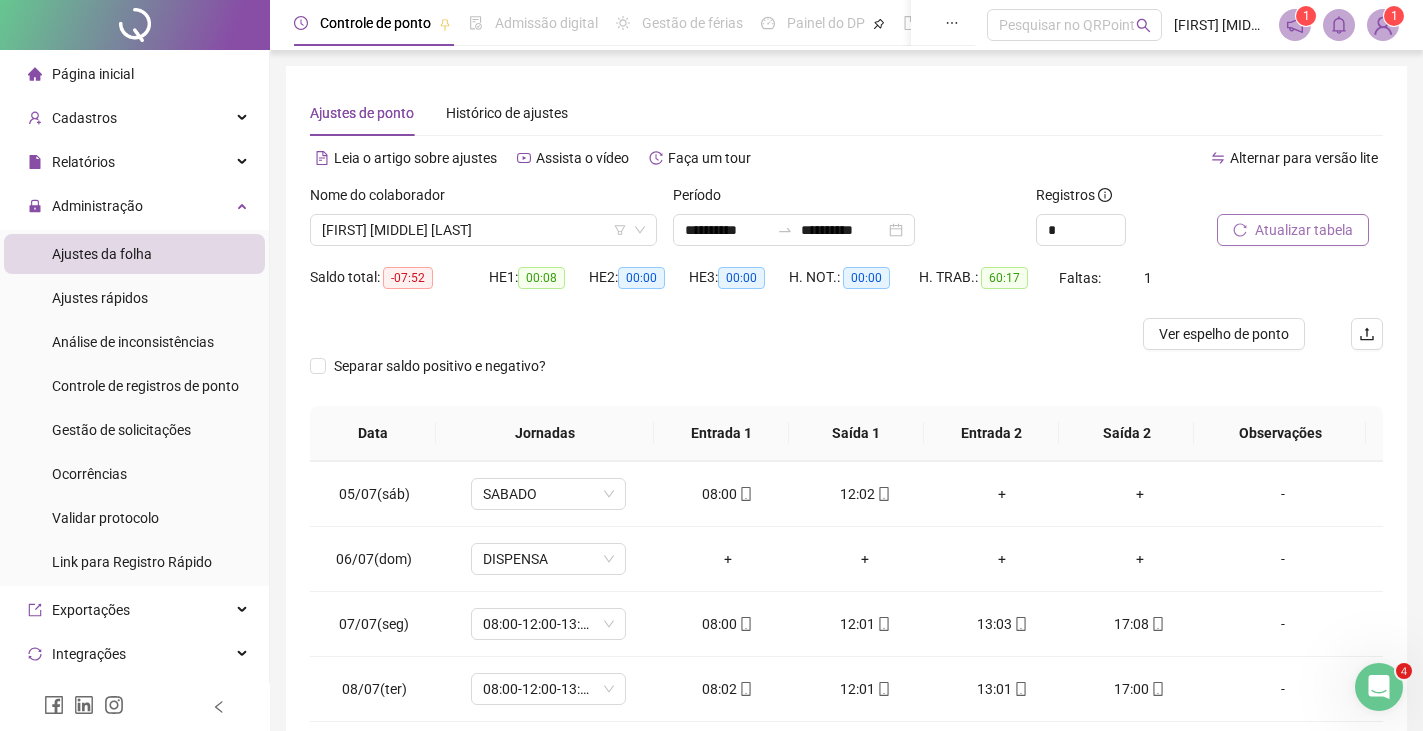 scroll, scrollTop: 288, scrollLeft: 0, axis: vertical 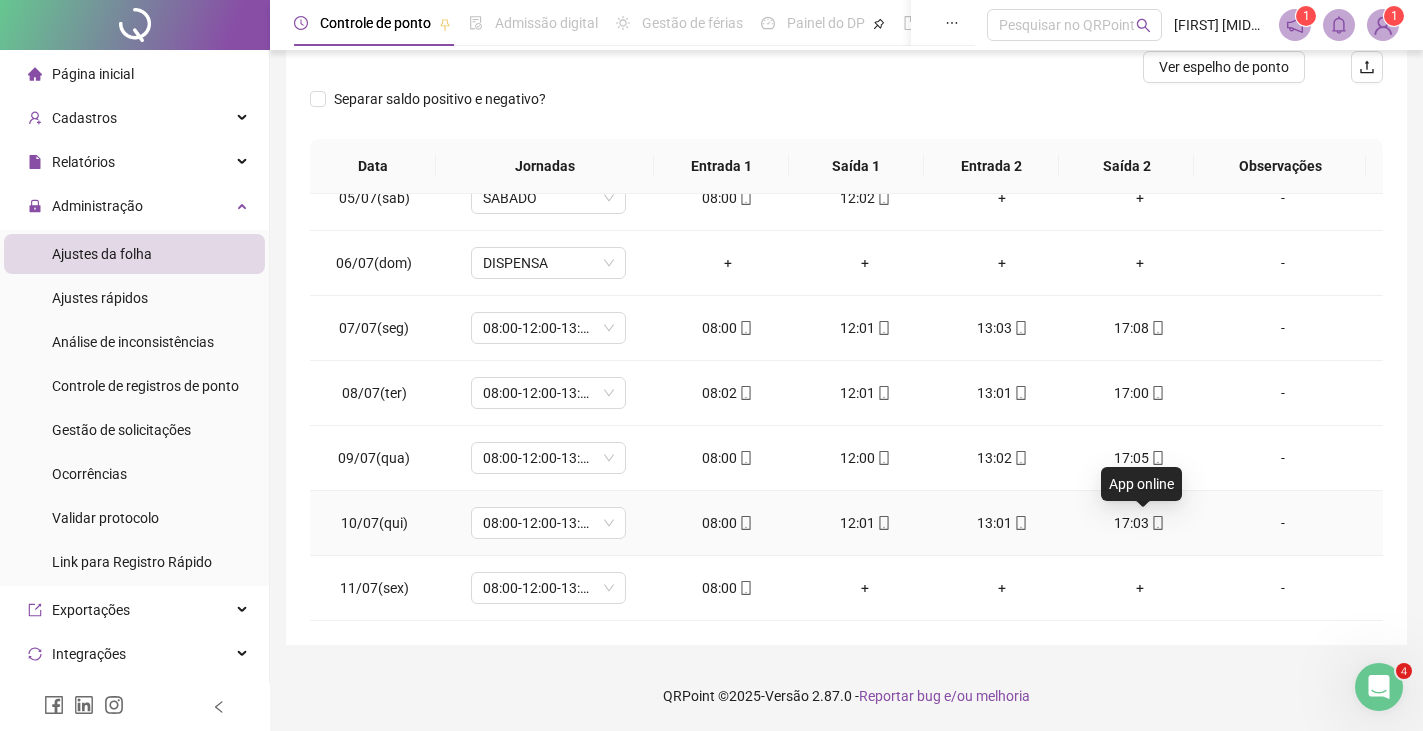 click 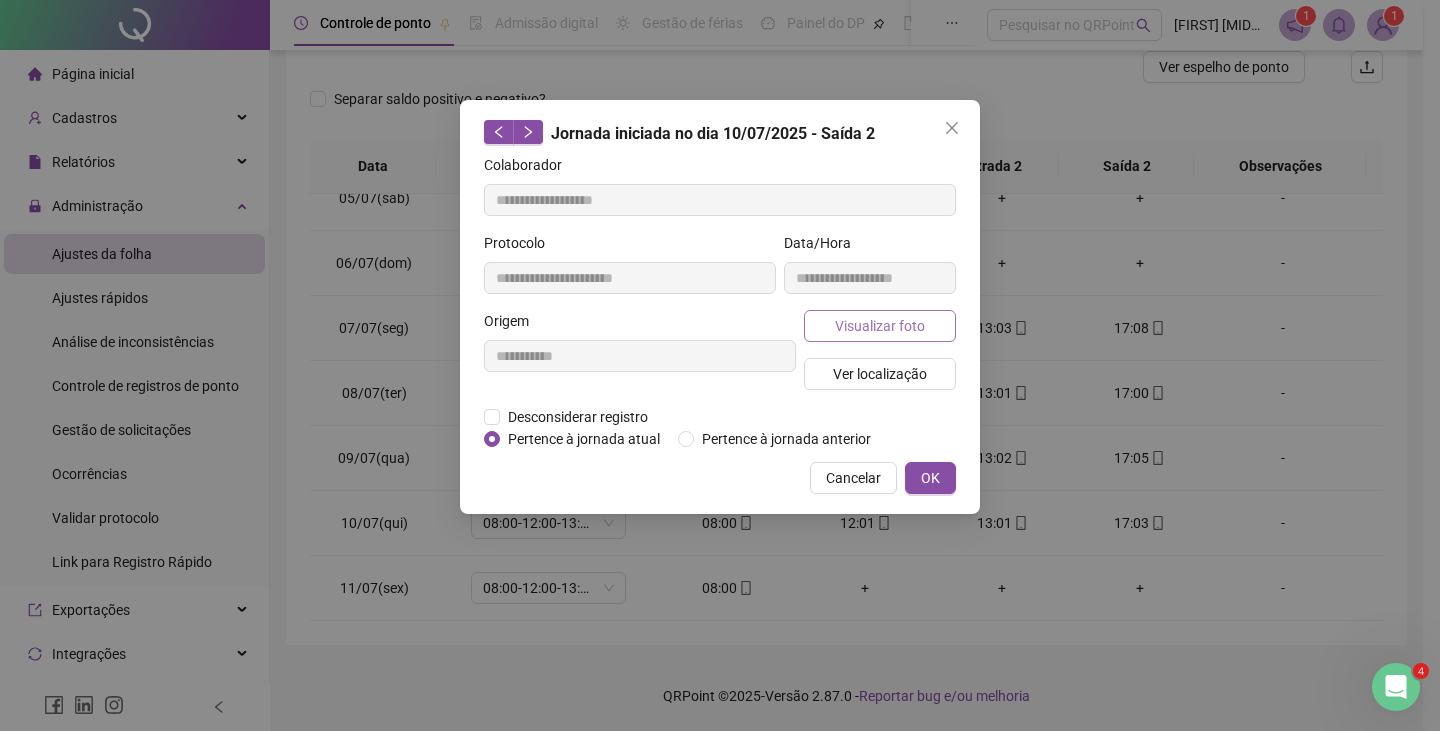 click on "Visualizar foto" at bounding box center (880, 326) 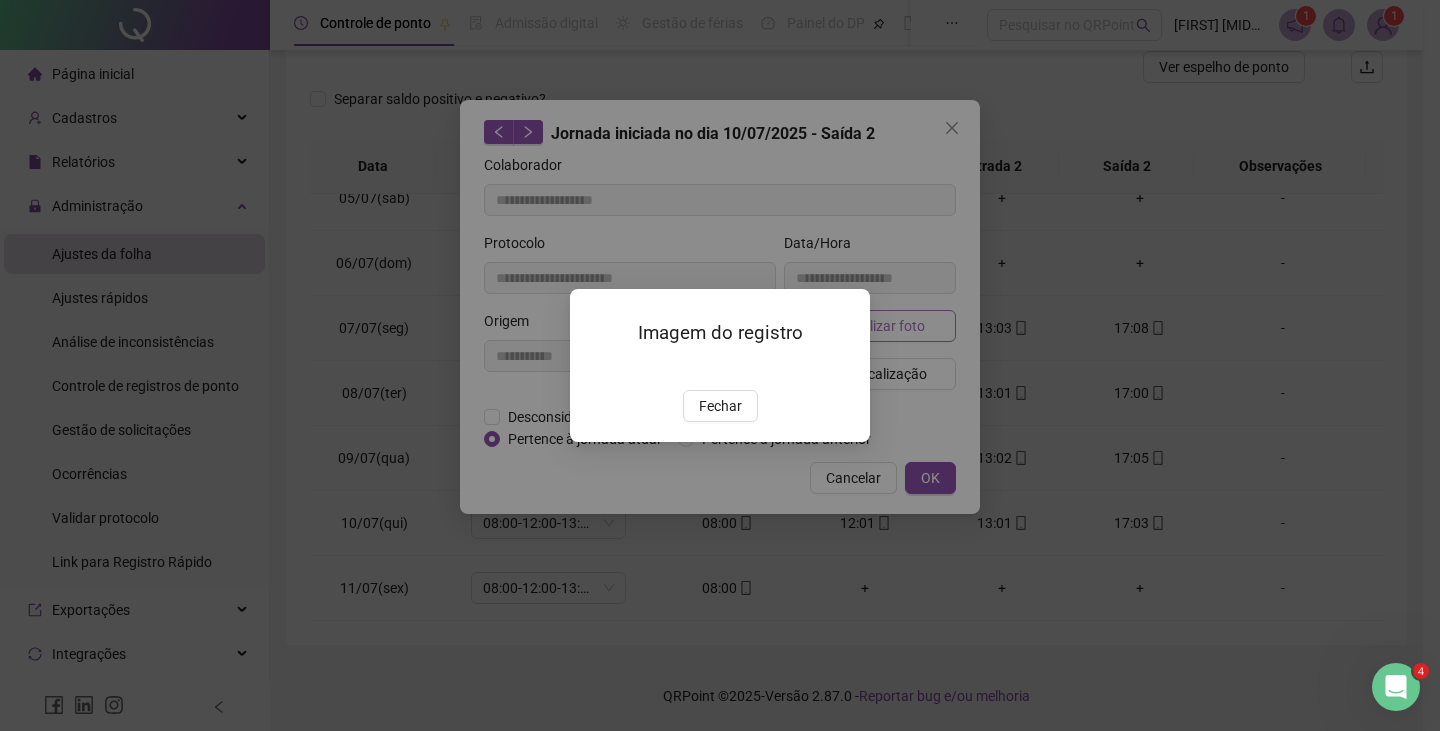 type on "**********" 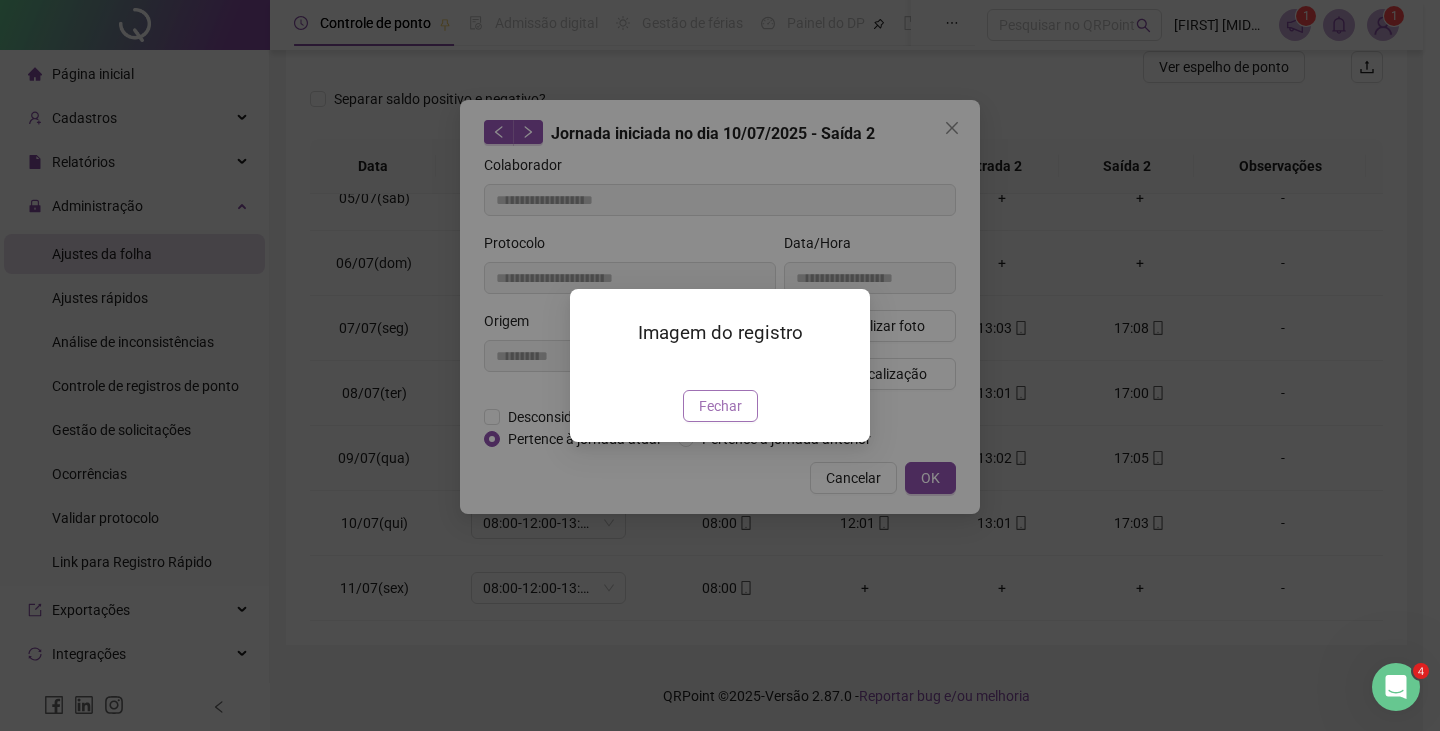 click on "Fechar" at bounding box center (720, 406) 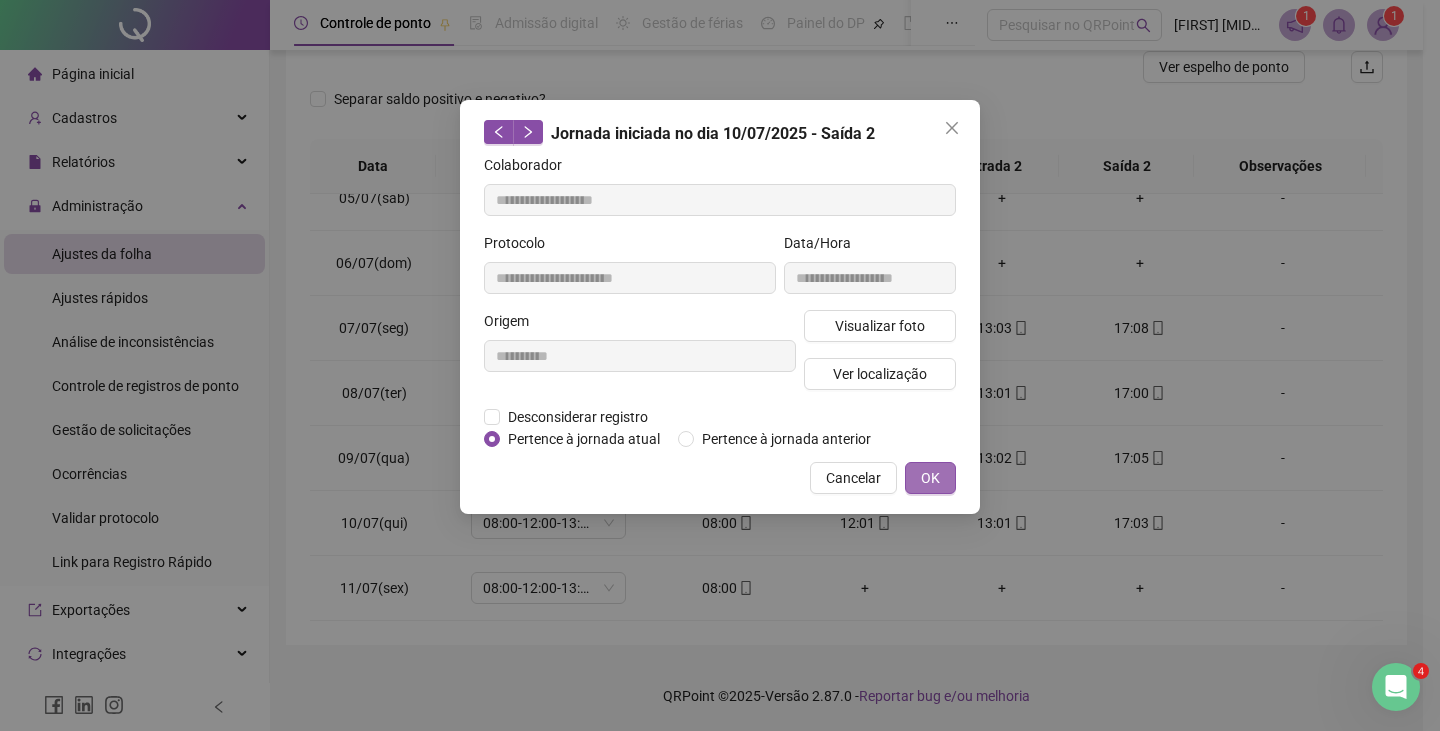 click on "OK" at bounding box center [930, 478] 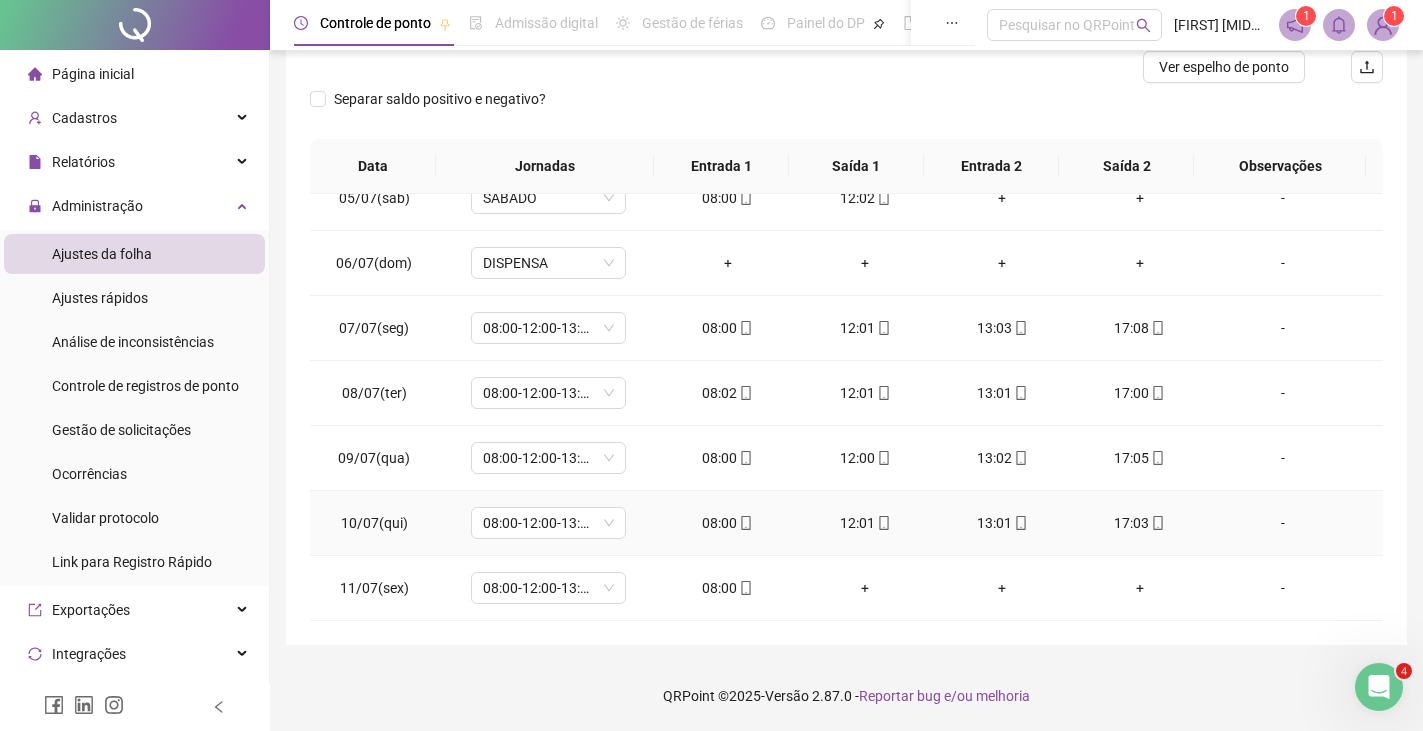 scroll, scrollTop: 0, scrollLeft: 0, axis: both 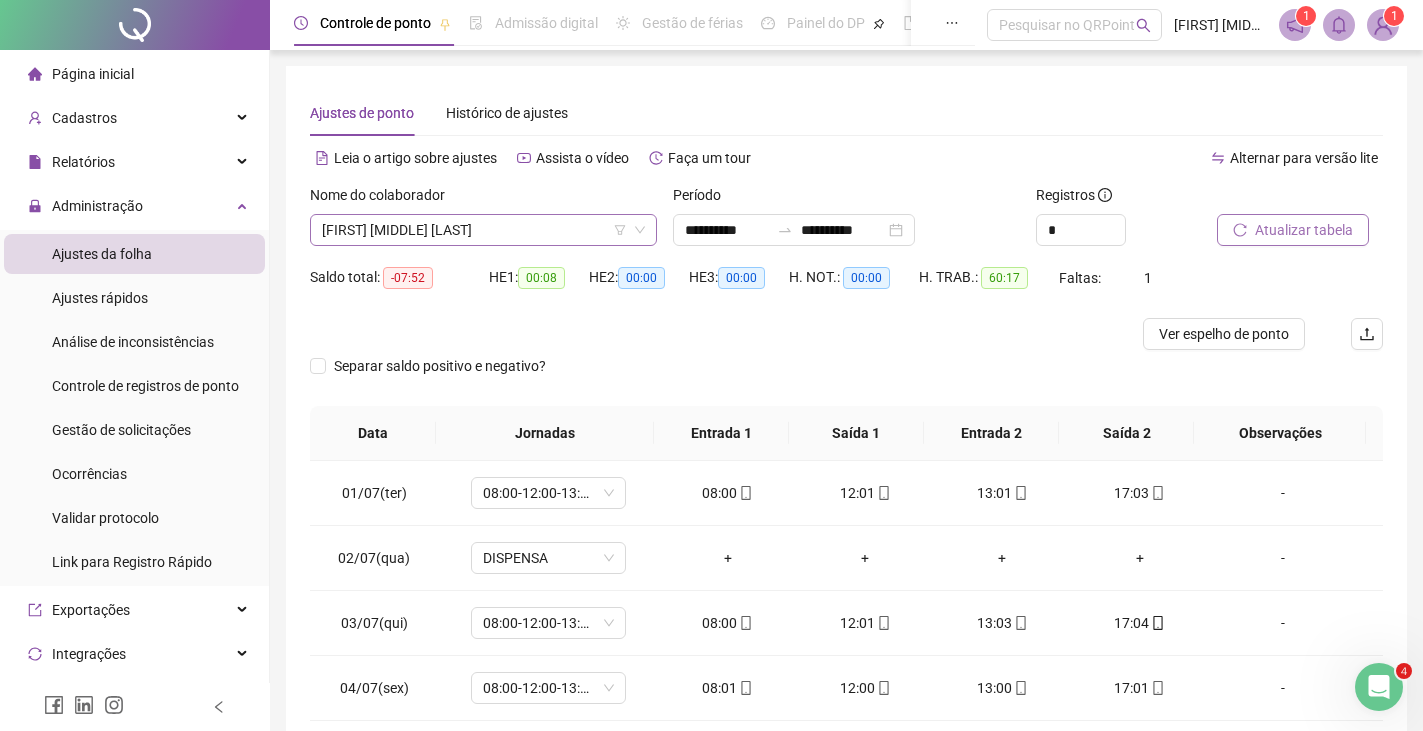 click on "[FIRST] [MIDDLE] [LAST]" at bounding box center [483, 230] 